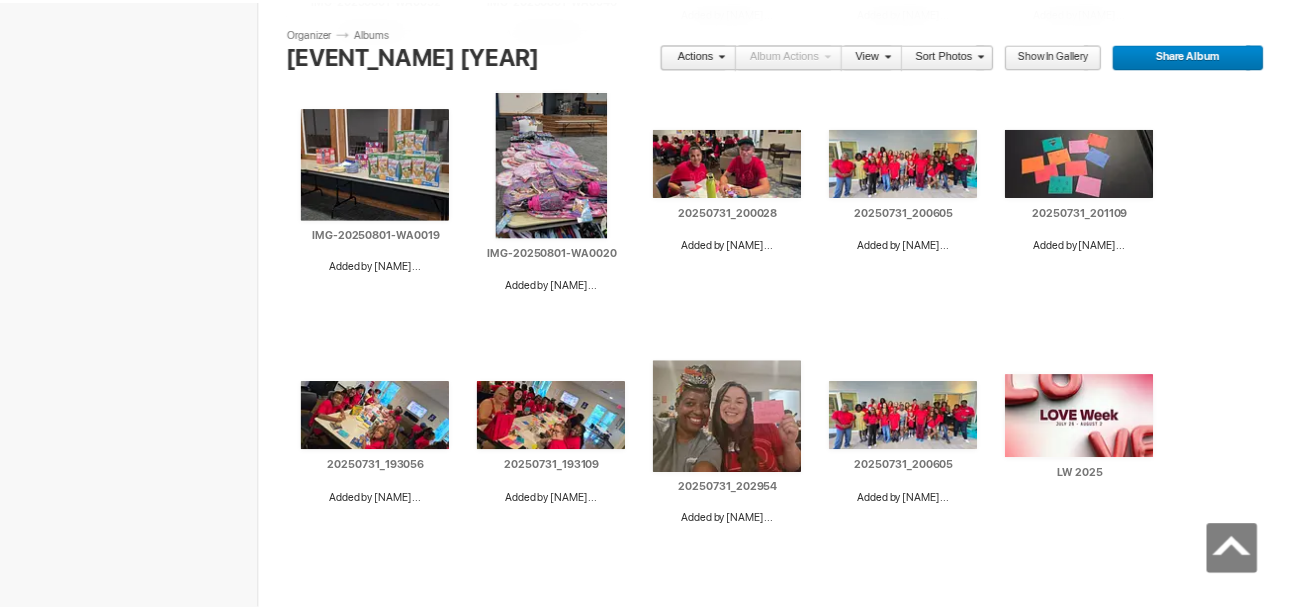 scroll, scrollTop: 2960, scrollLeft: 0, axis: vertical 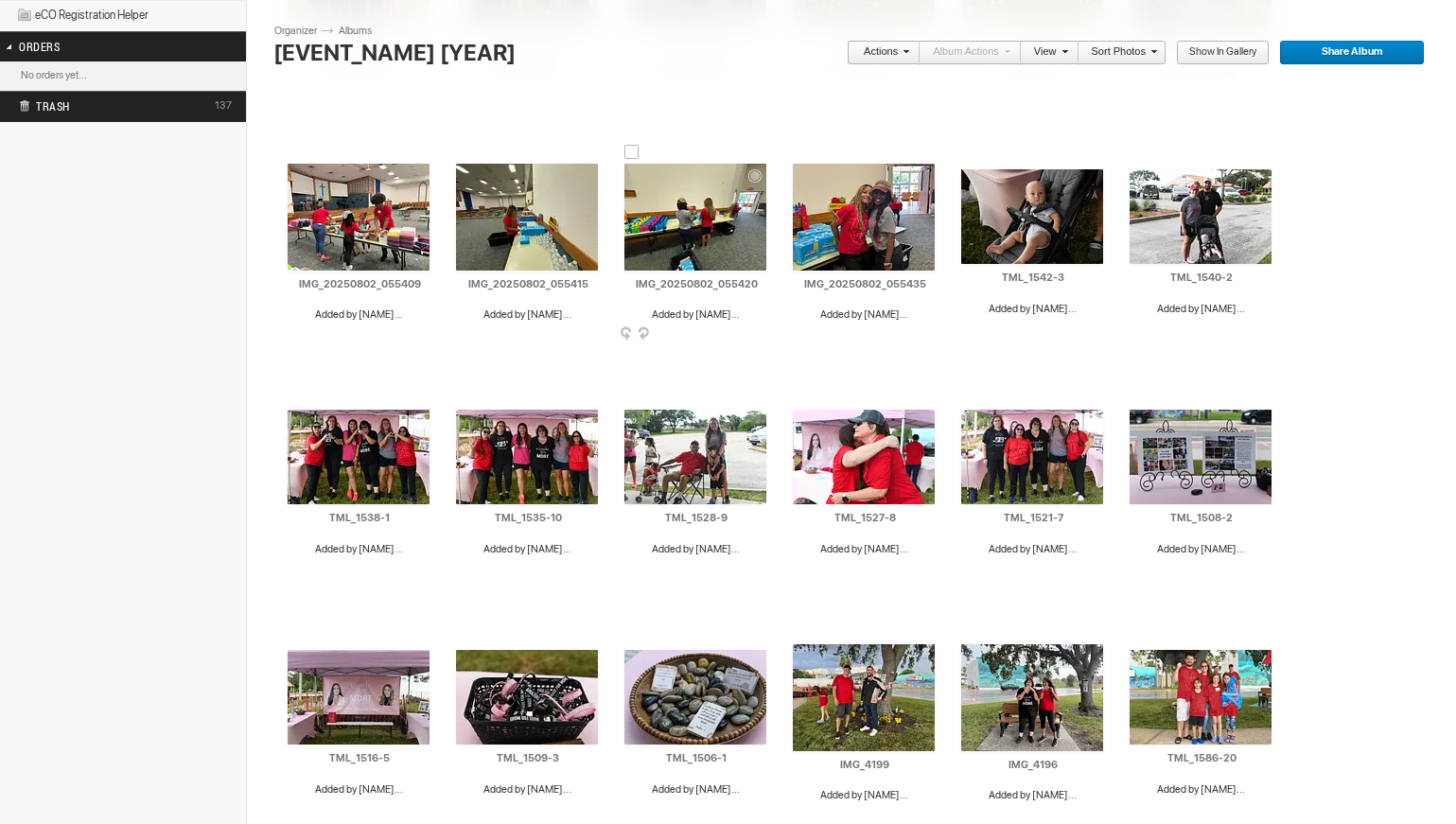 click at bounding box center (764, 335) 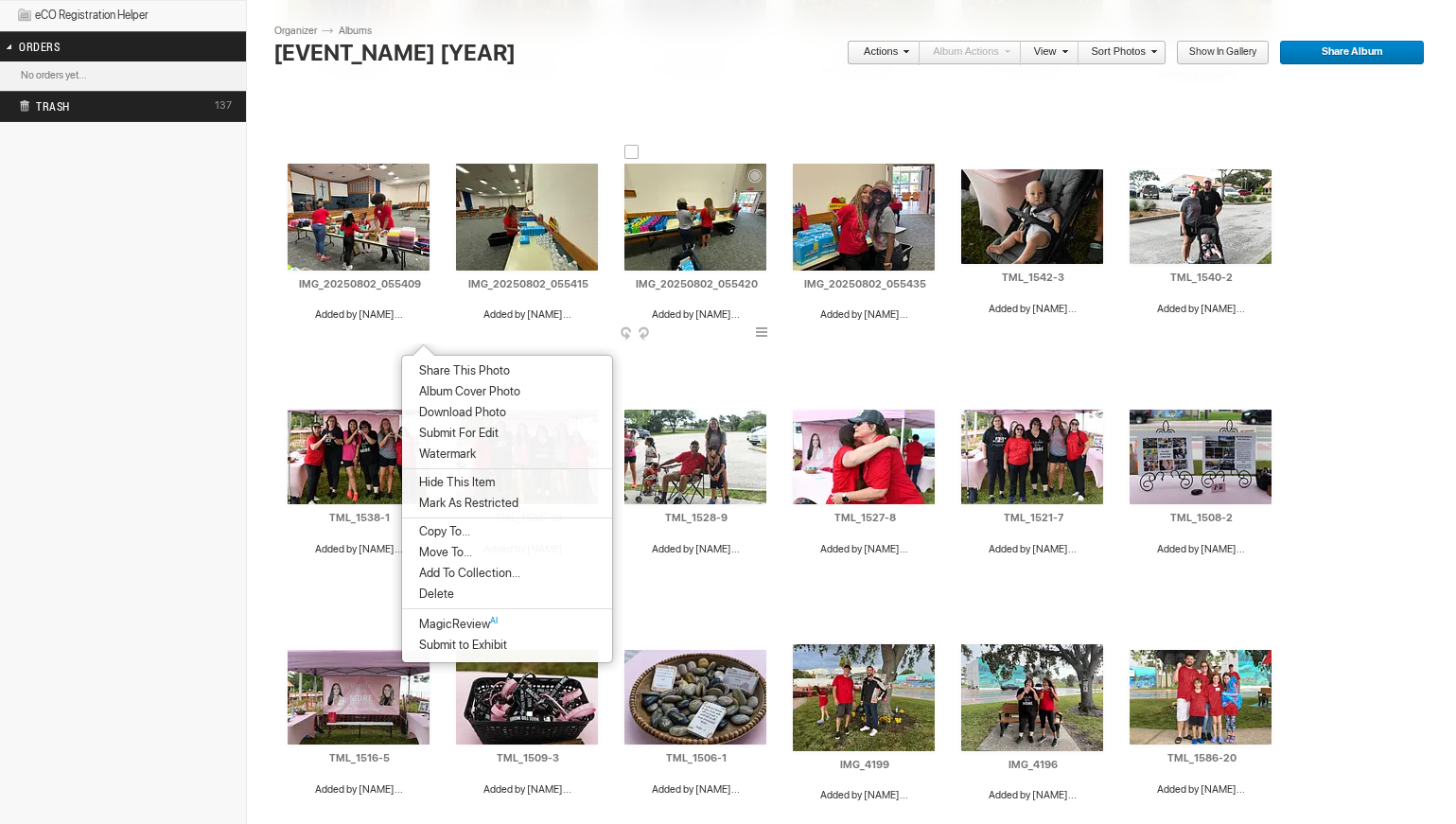 click at bounding box center [695, 217] 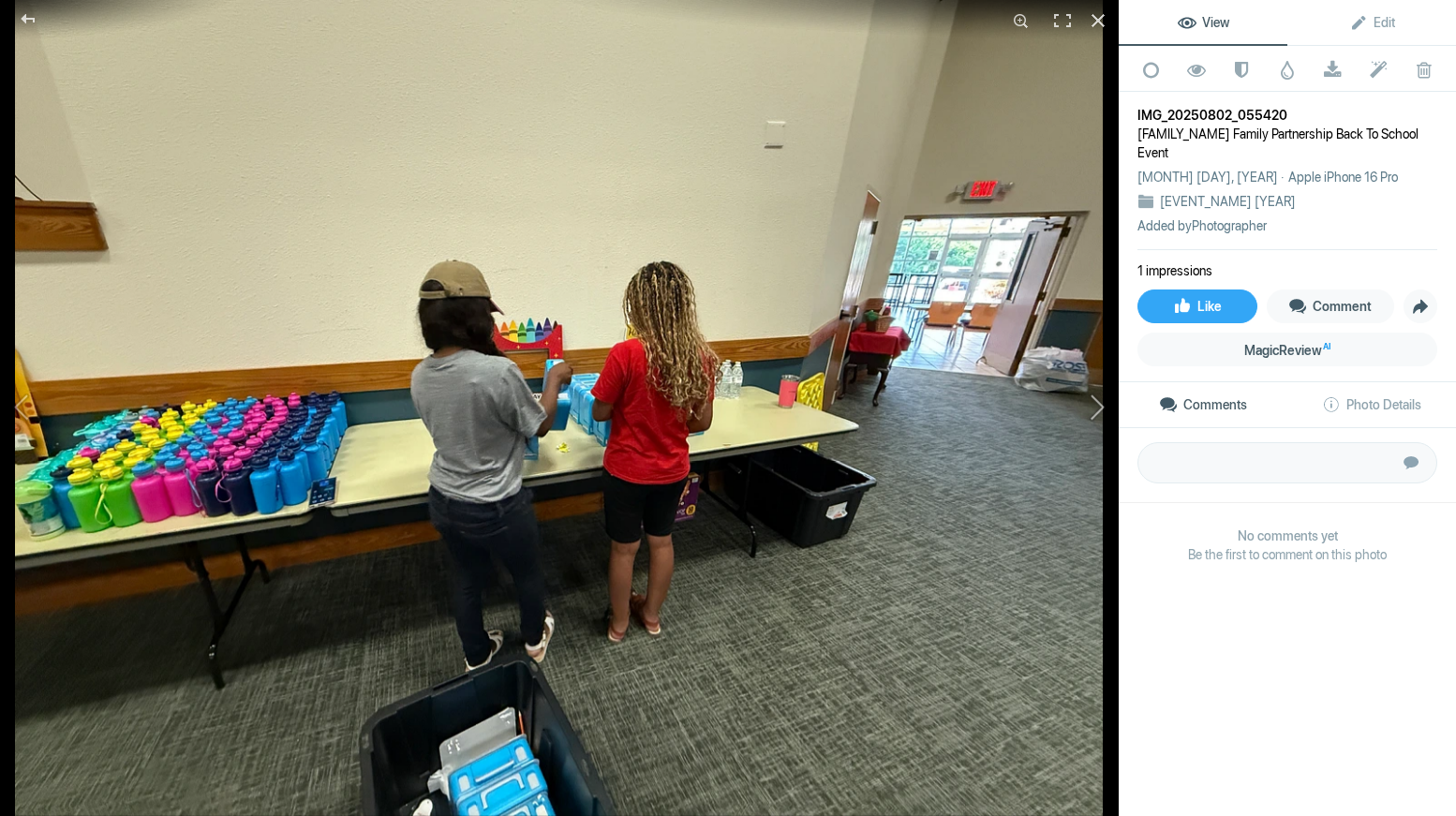 click 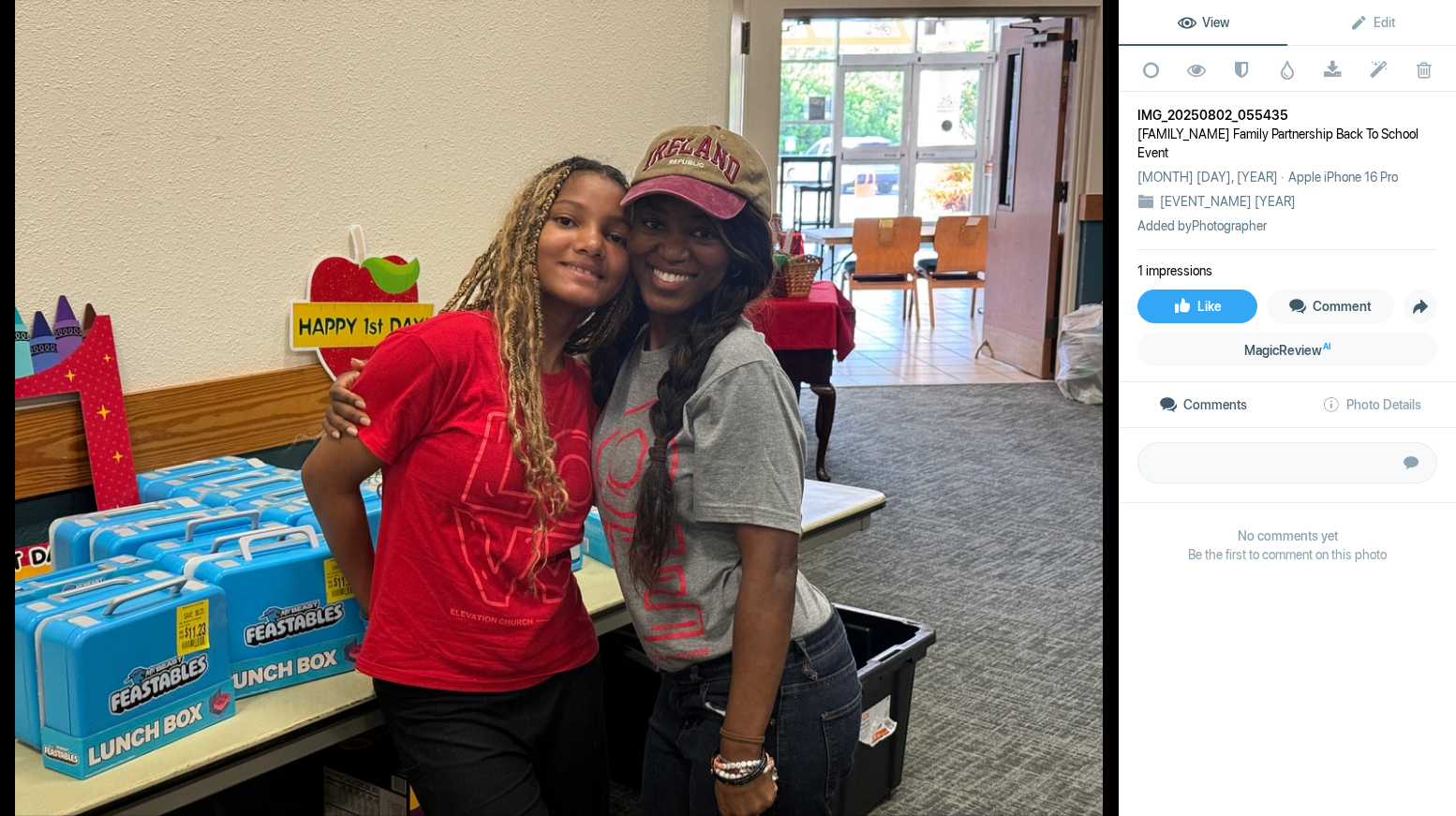 click 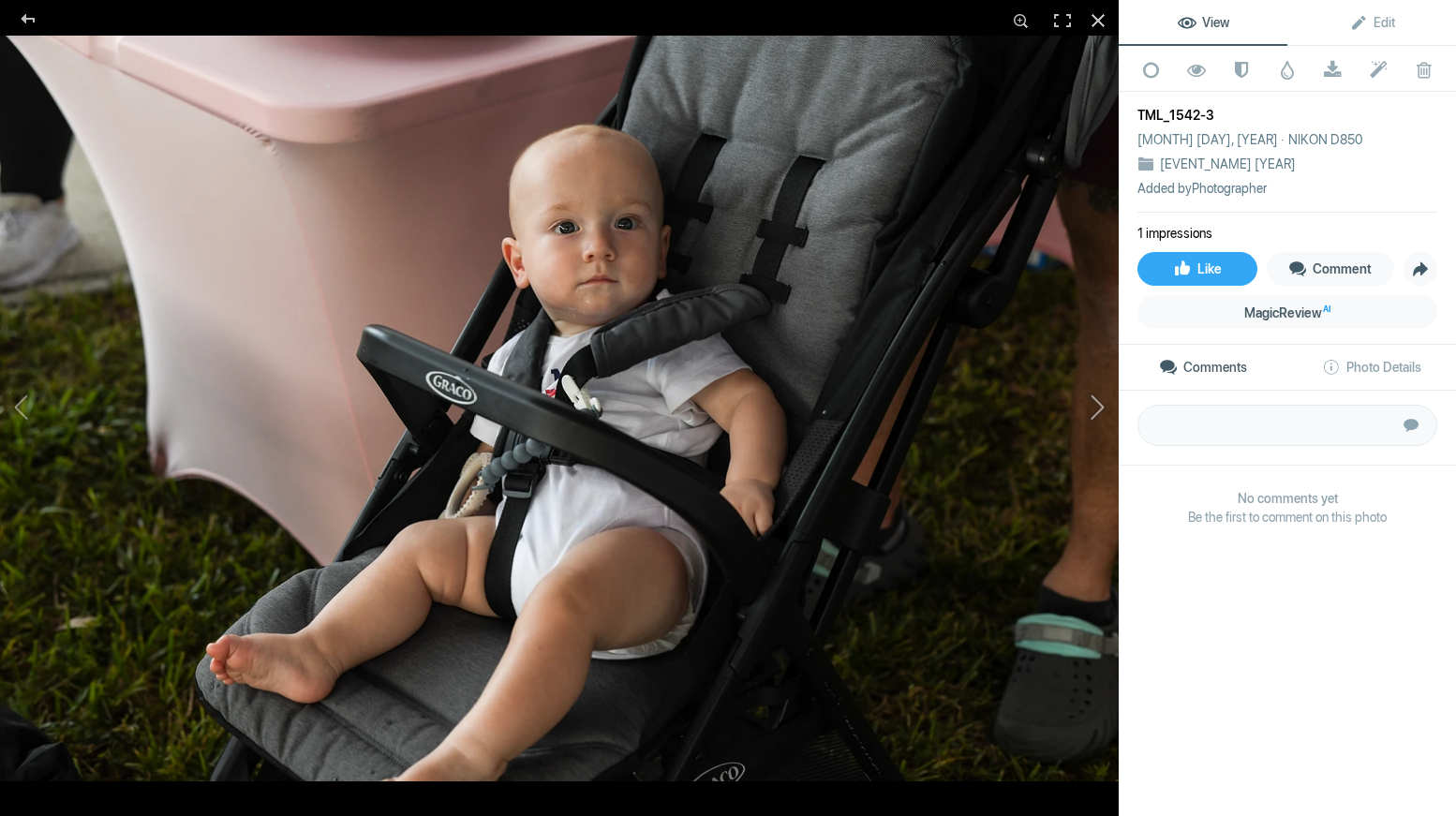 click 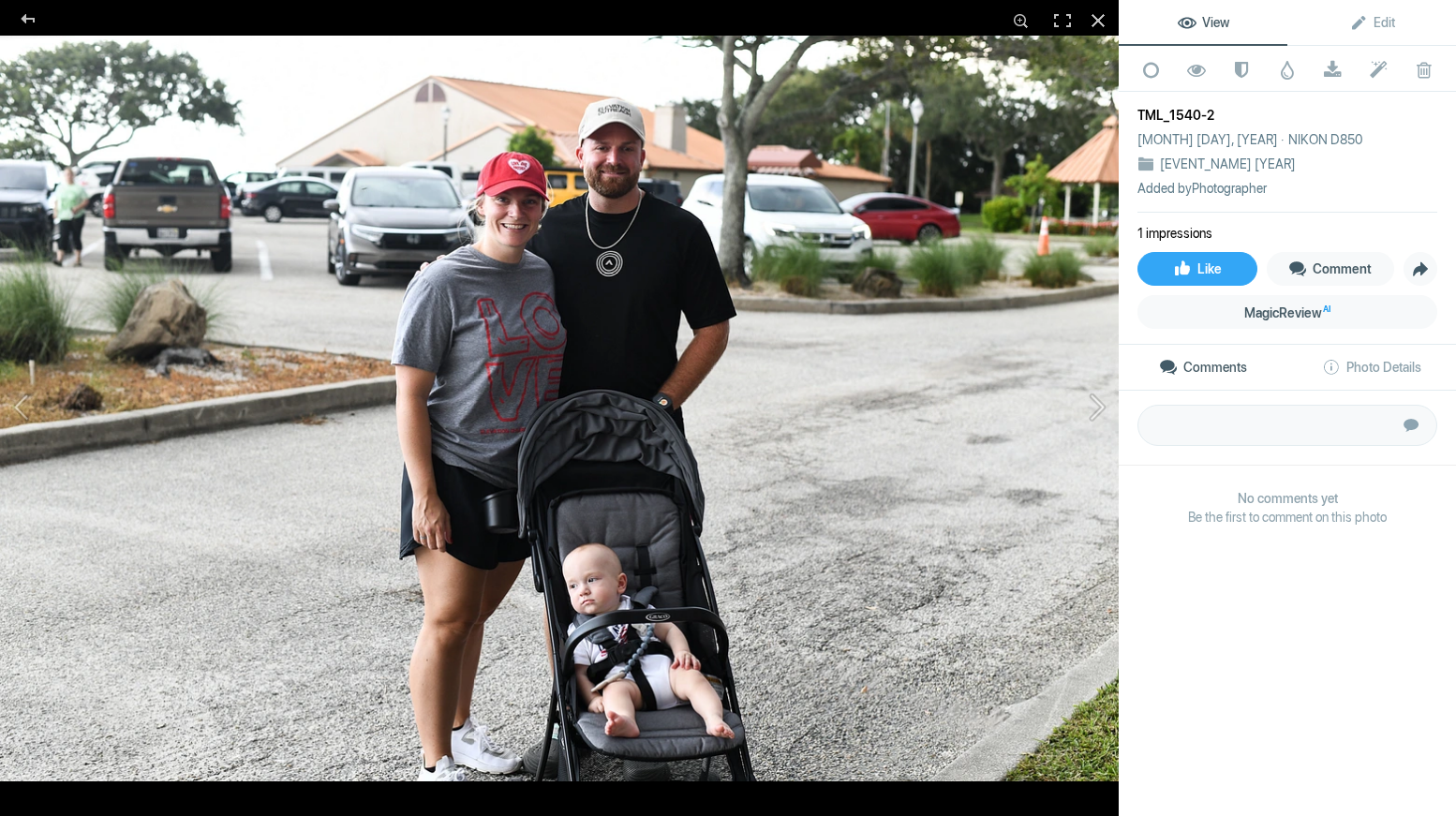 click 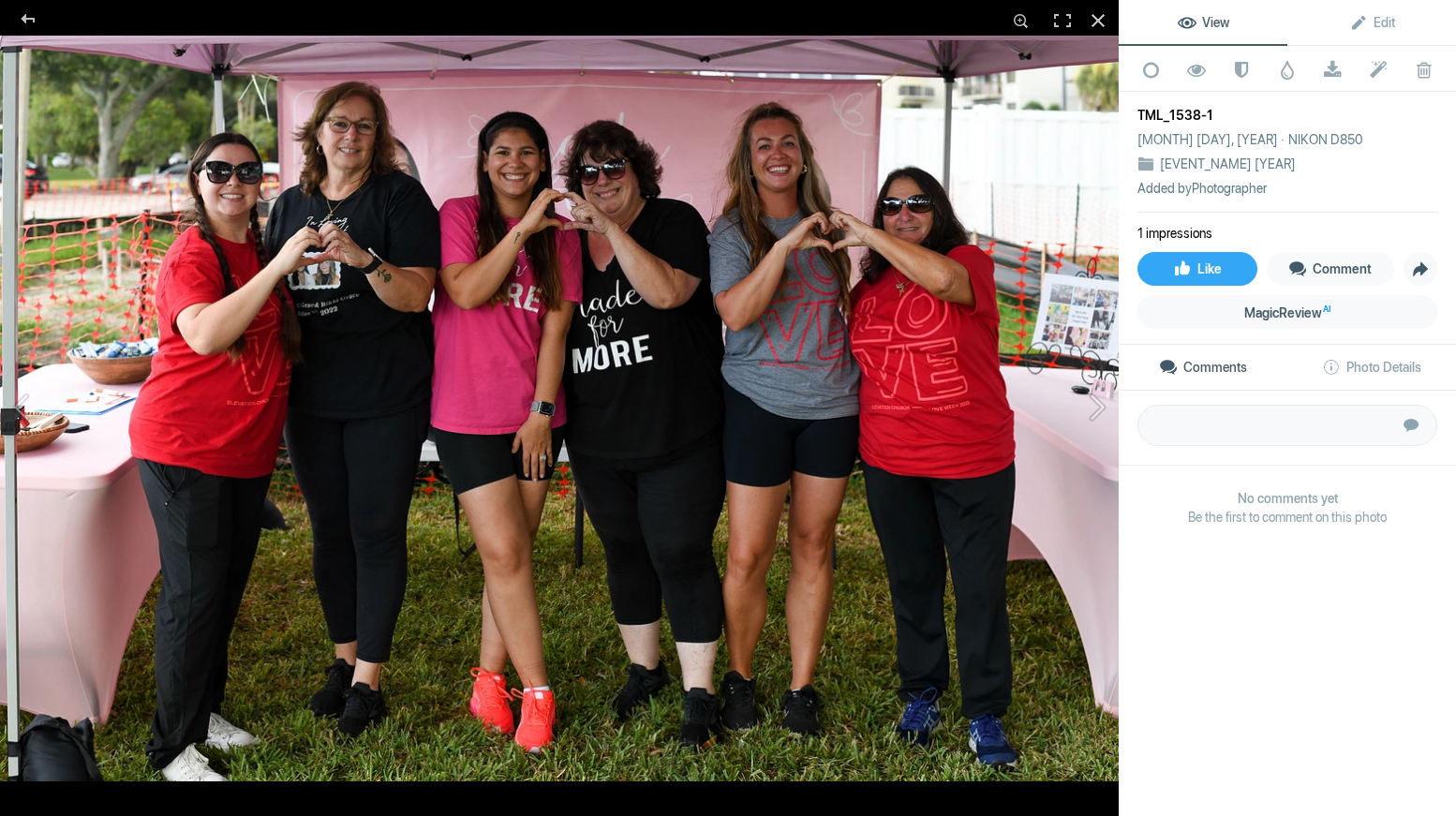 click 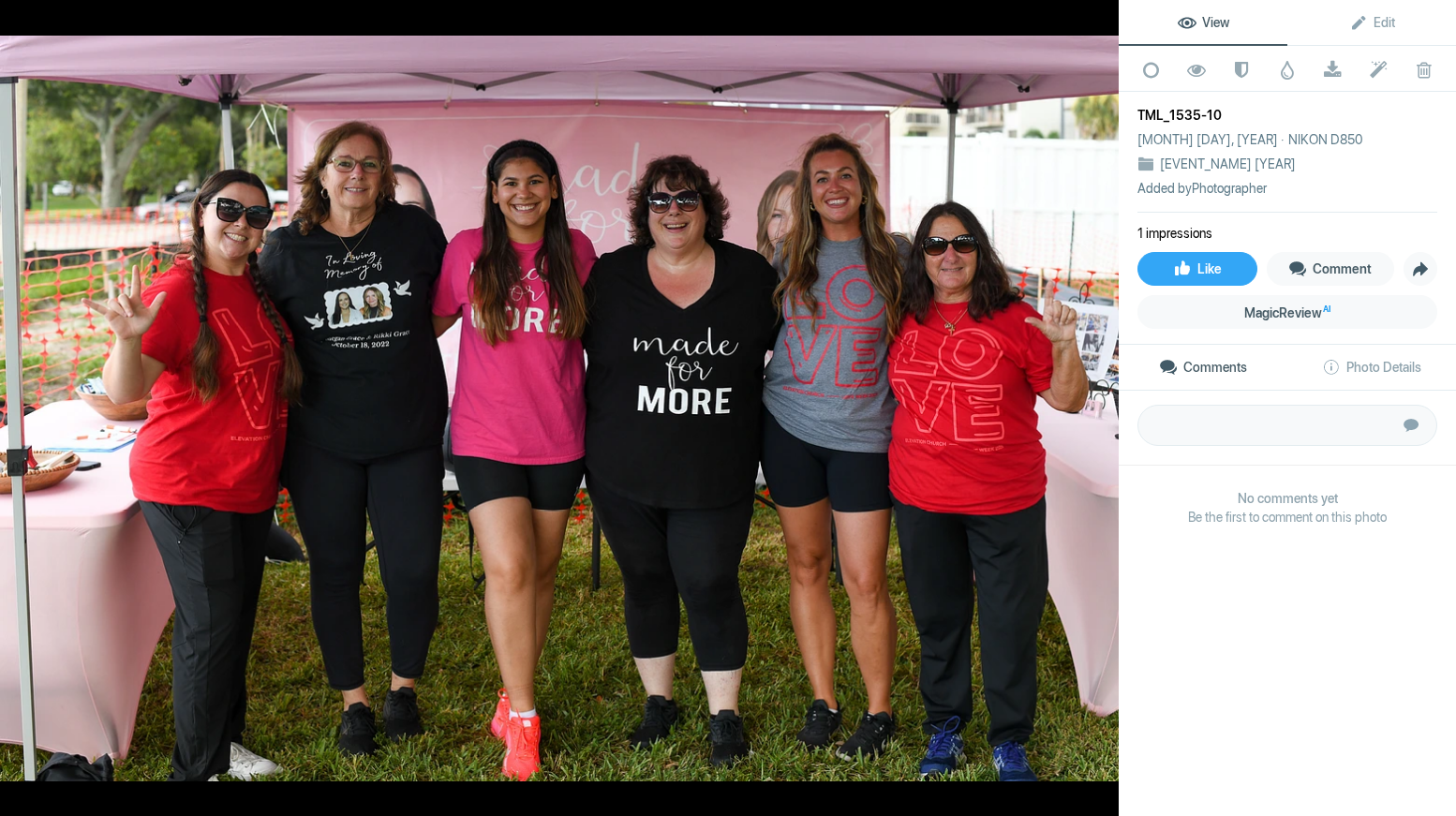 click 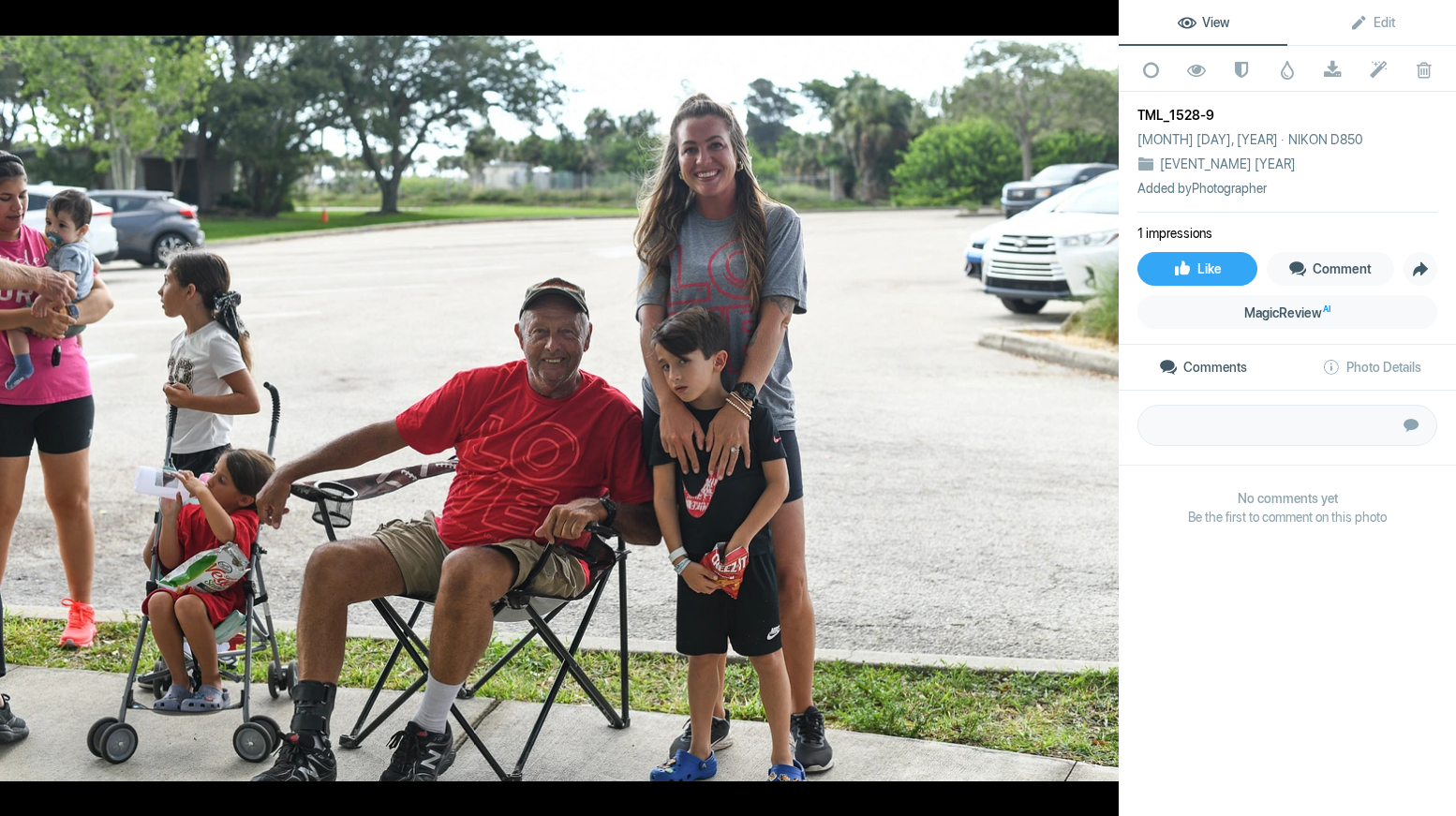click 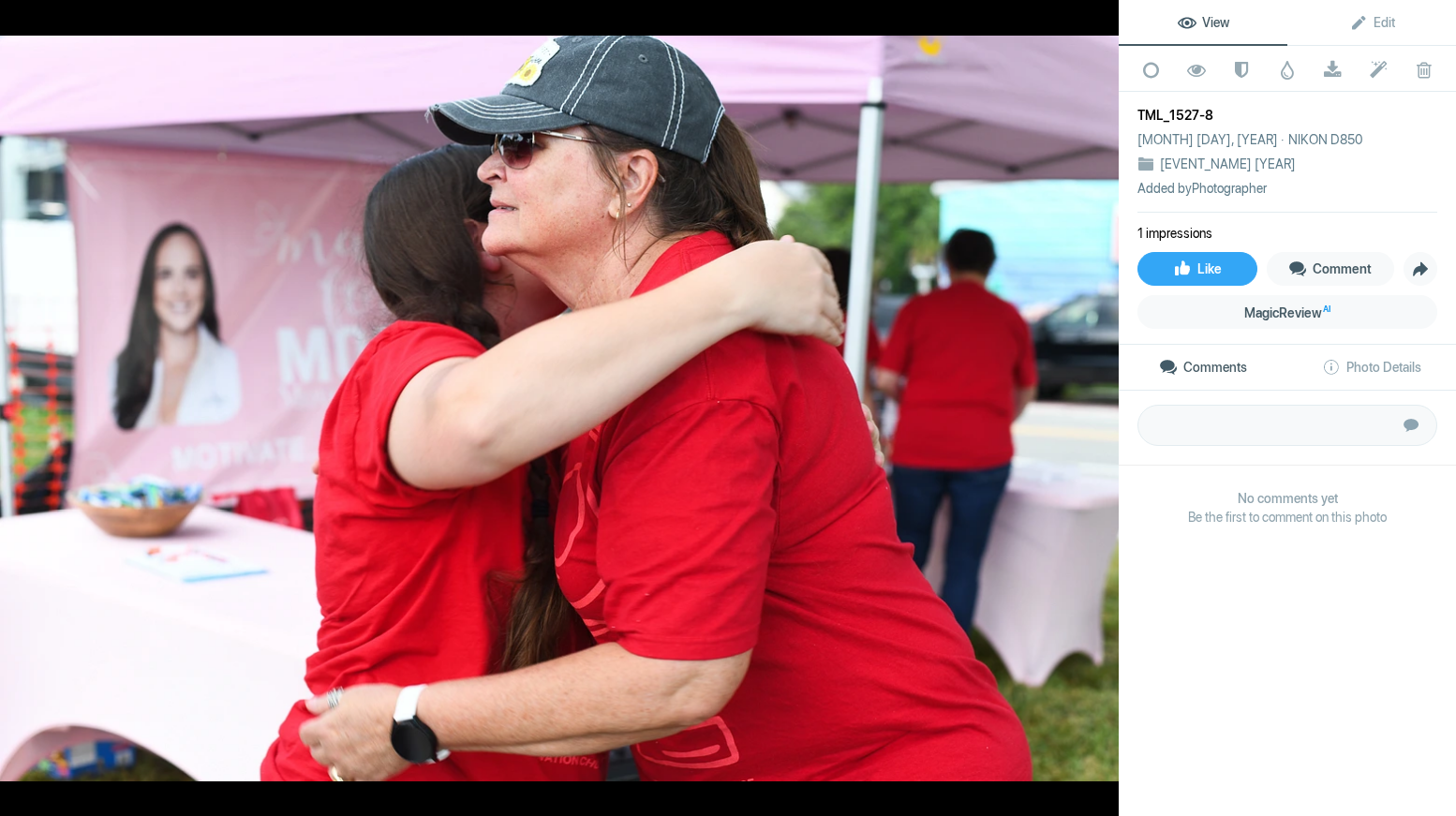 click 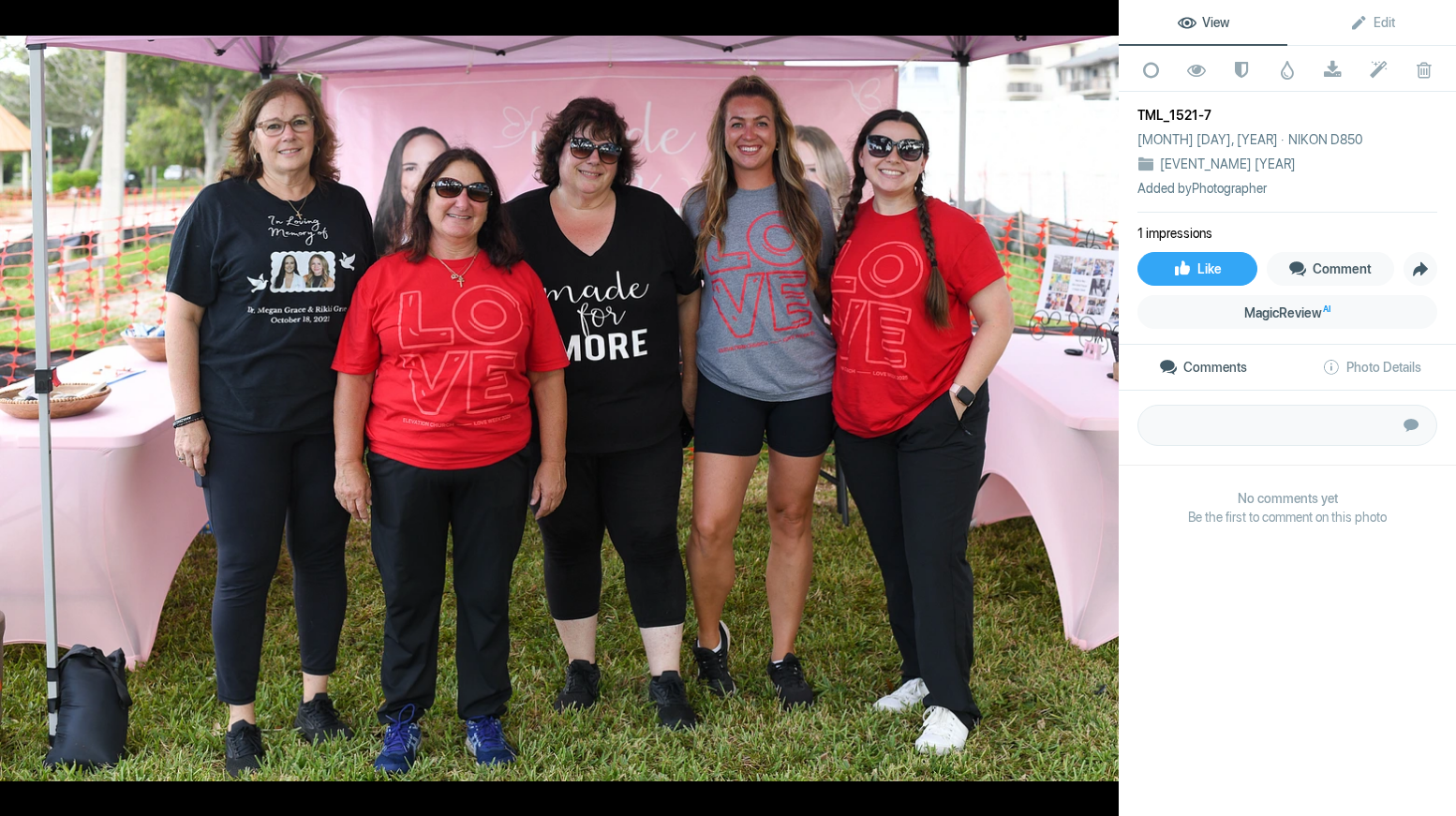 click 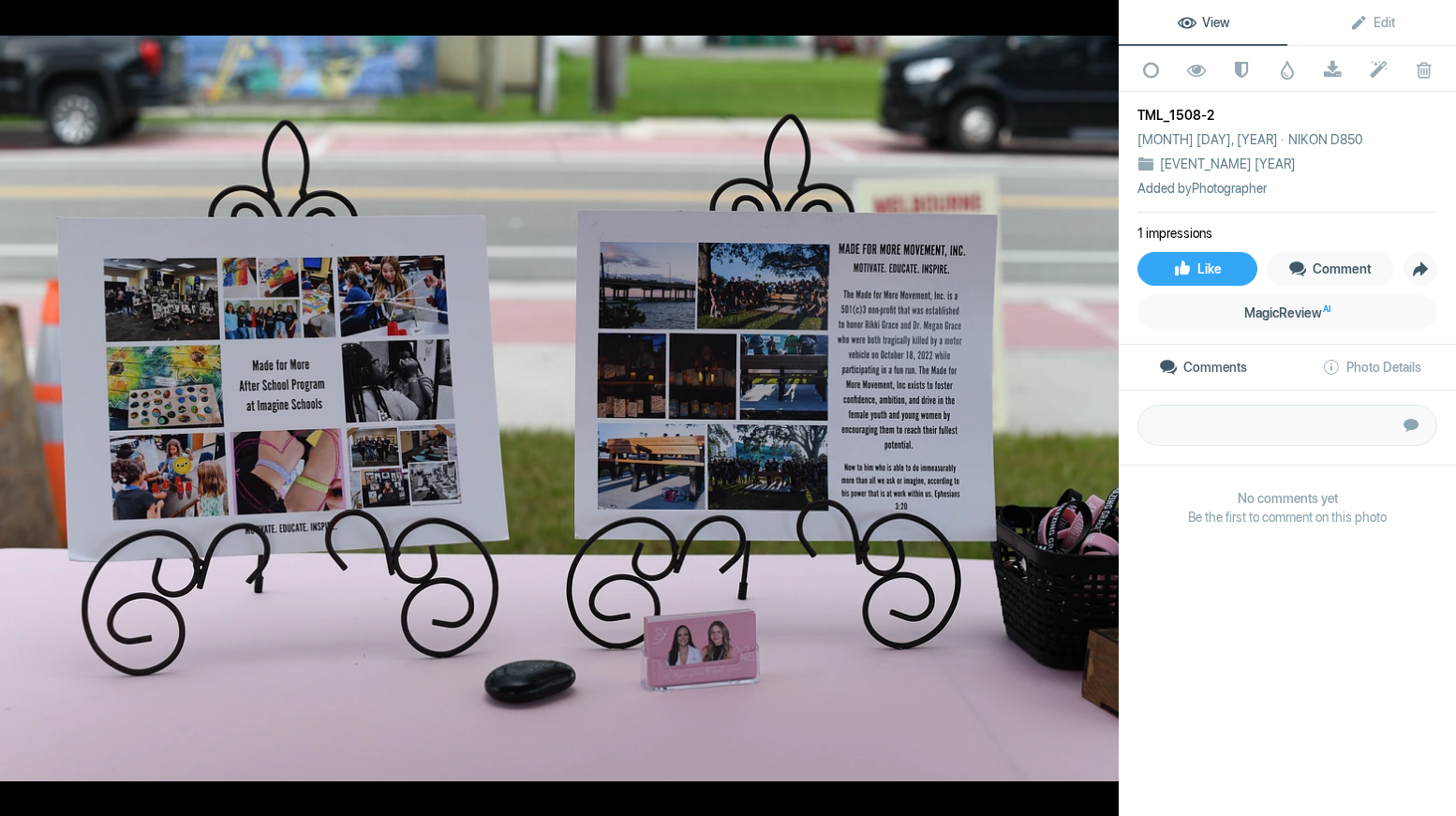 click 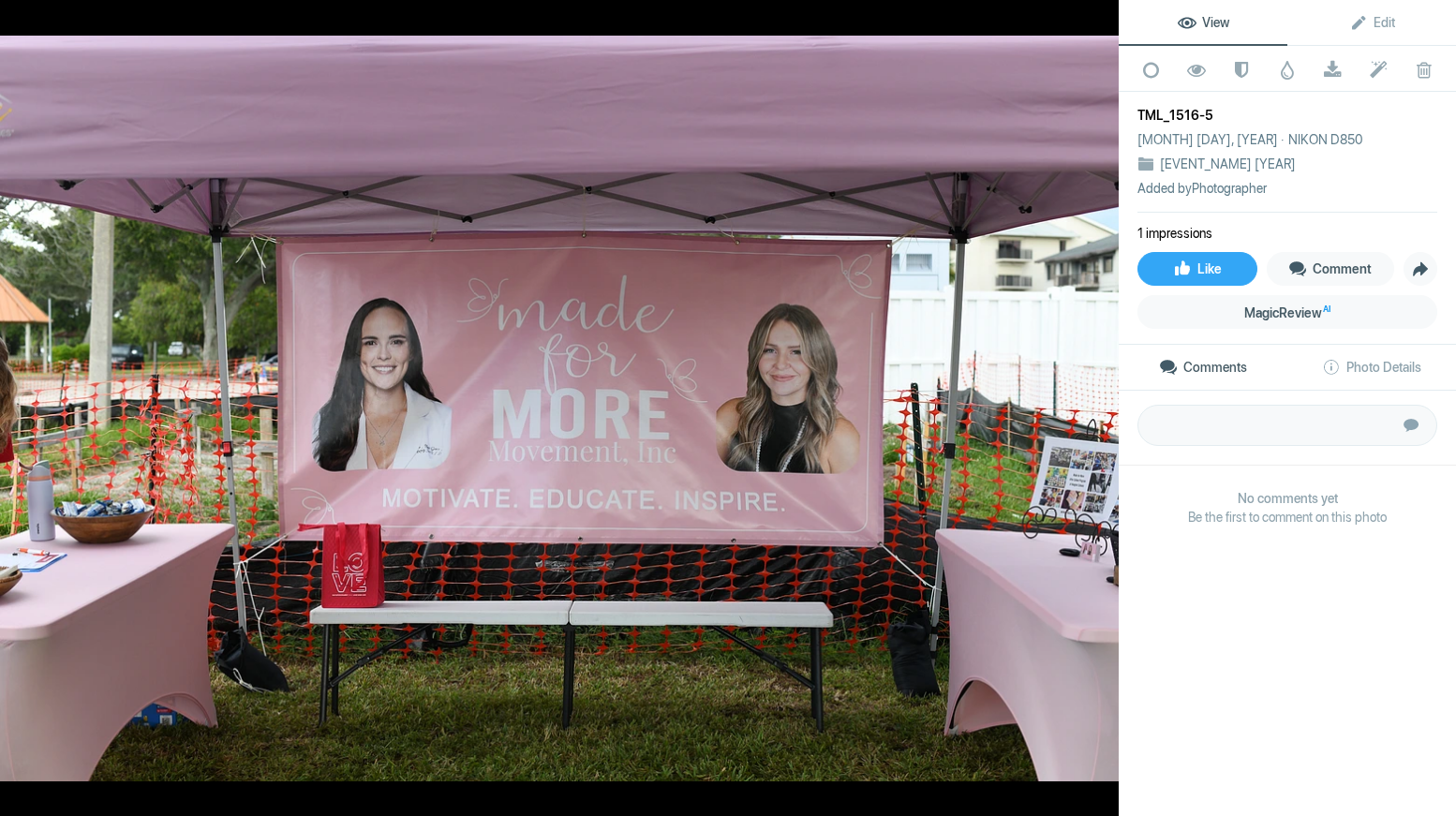 click 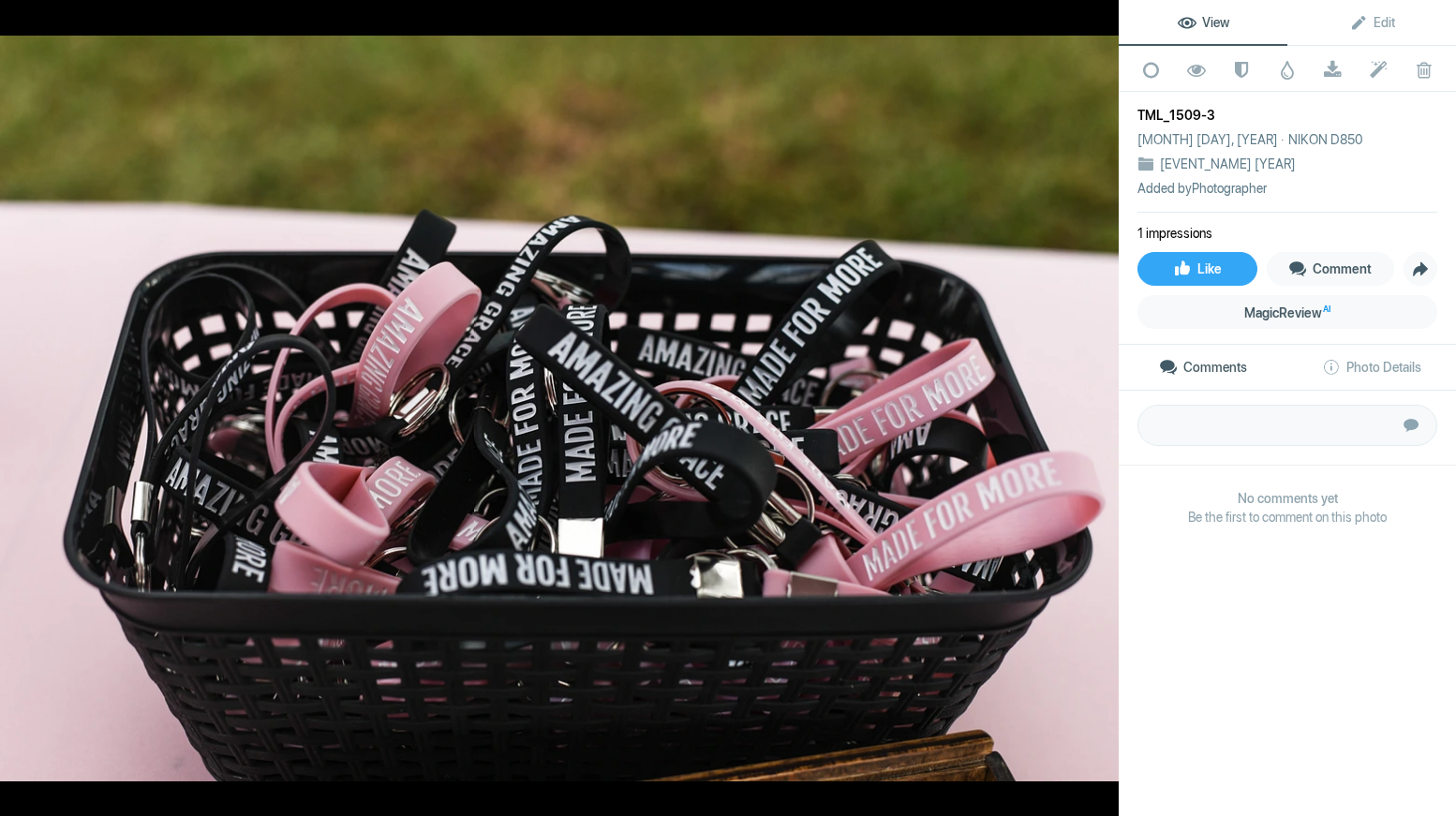 click 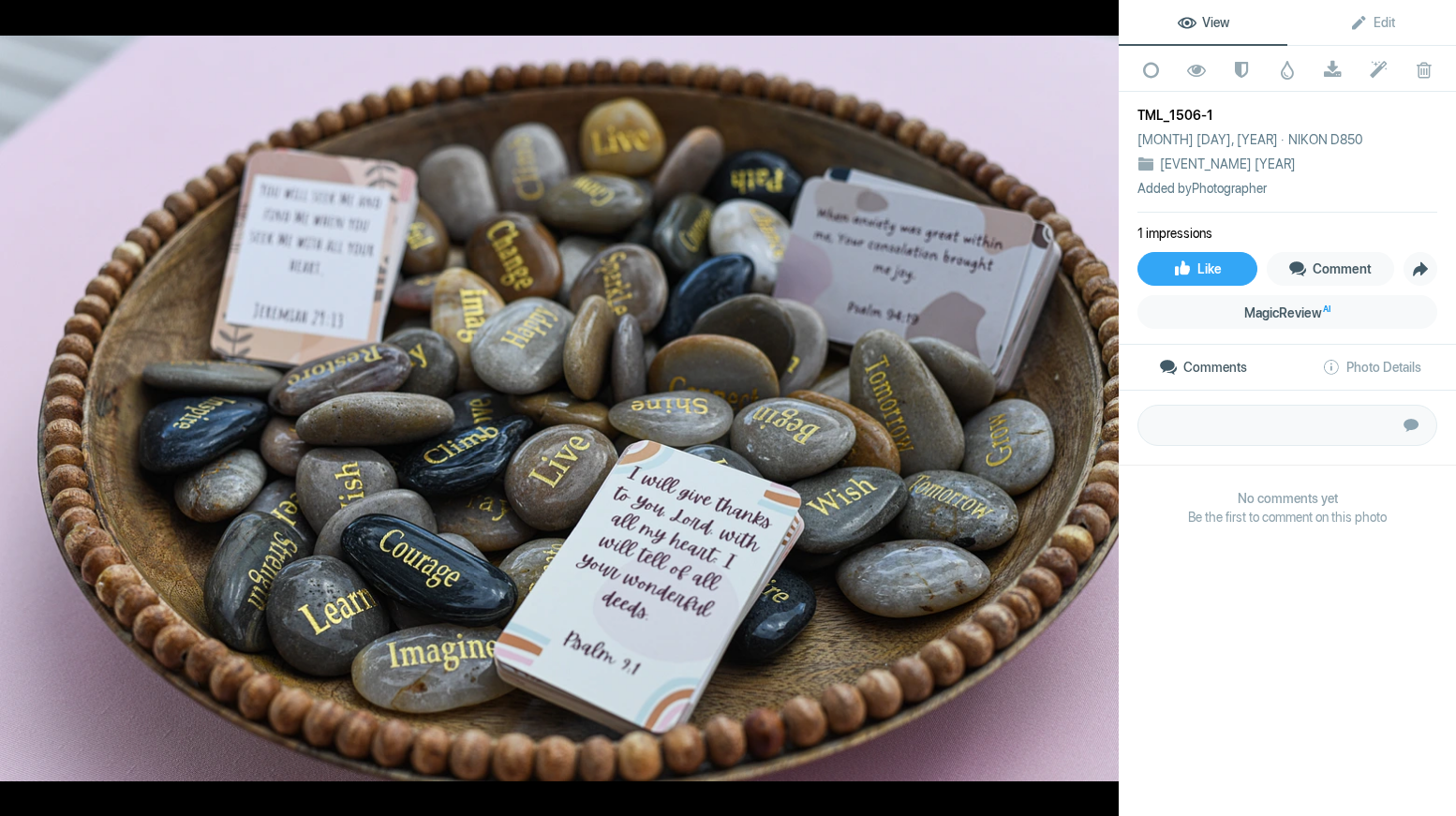 click 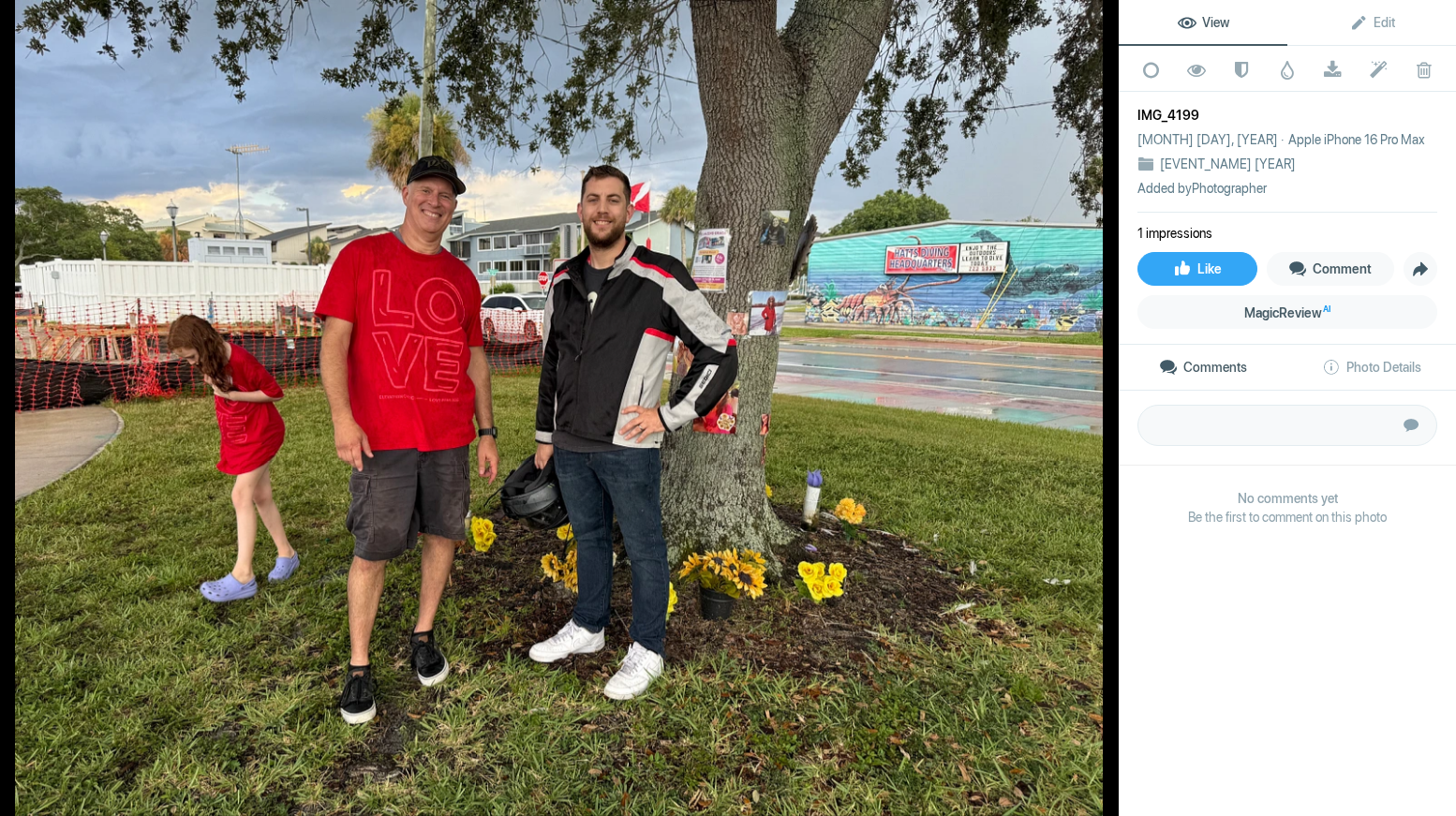 click 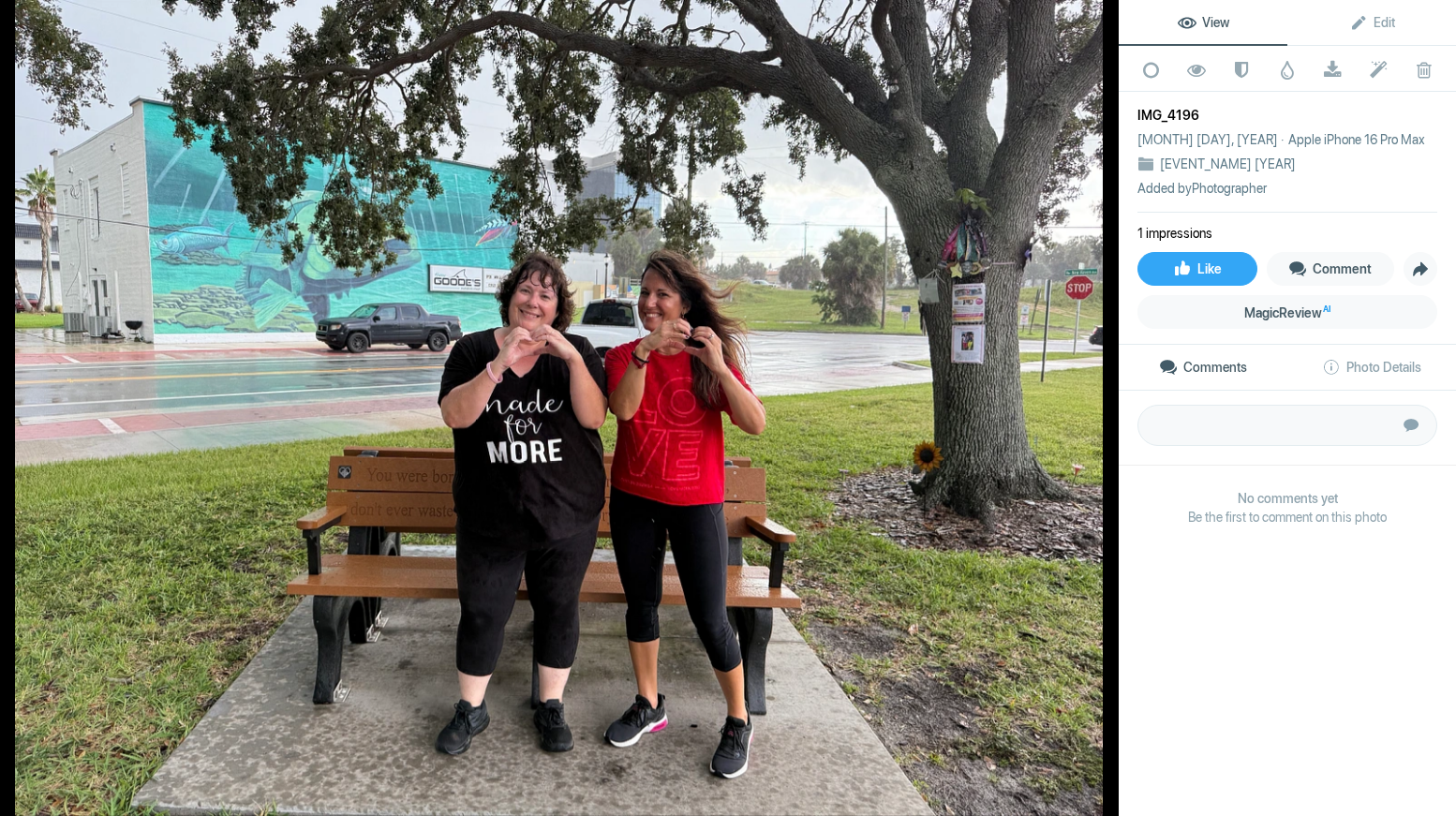 click 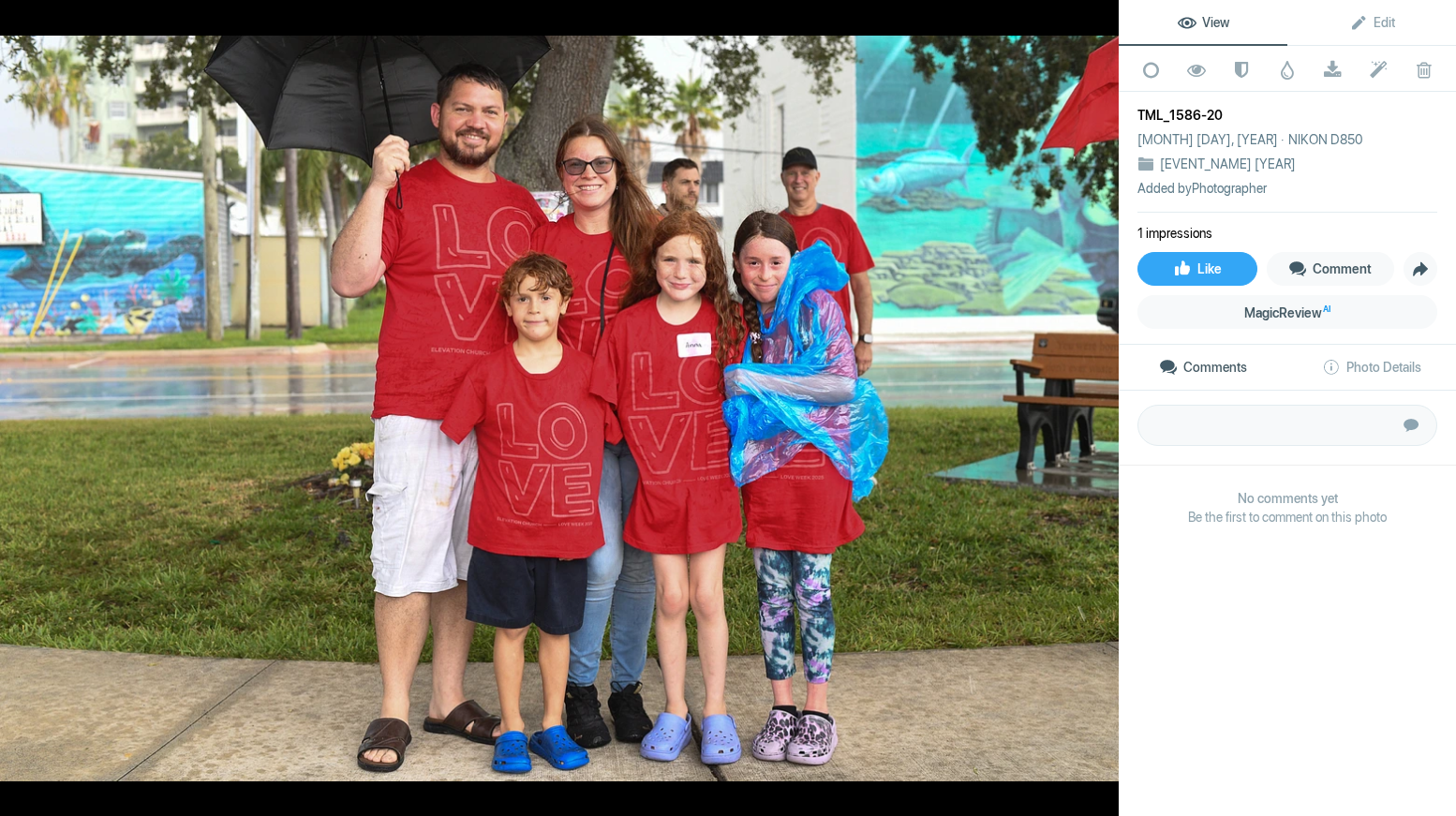 click 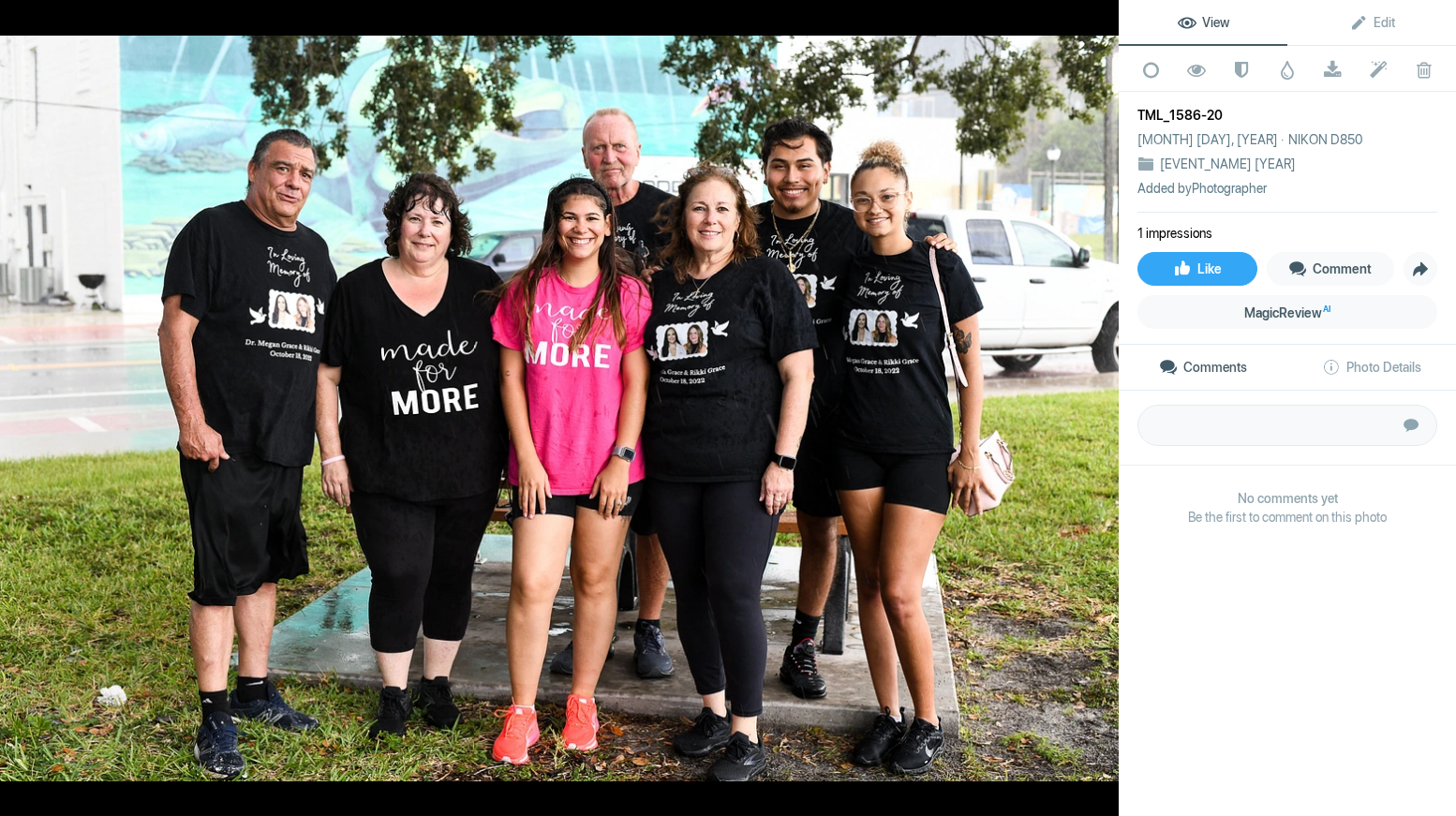 click 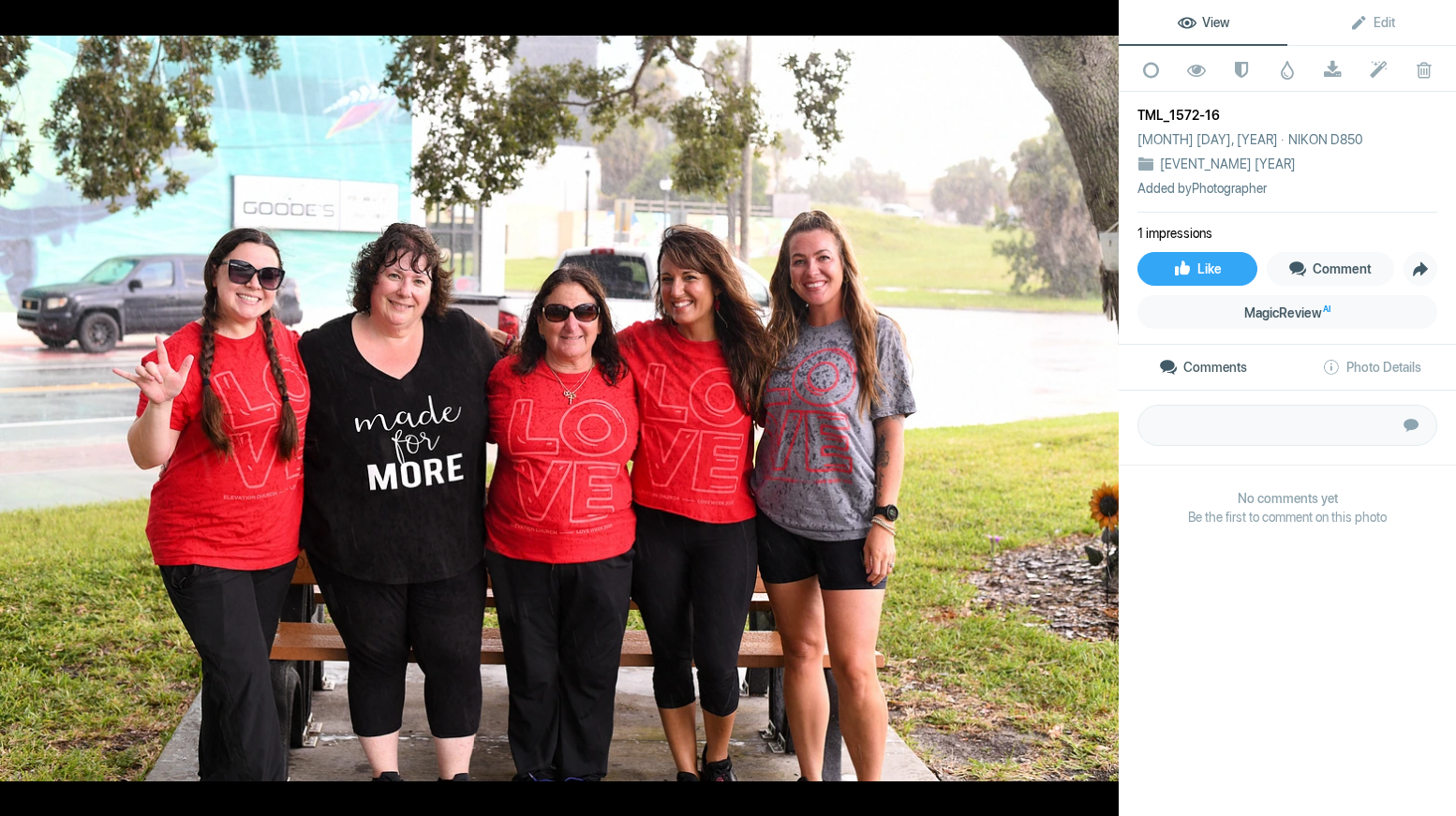 click 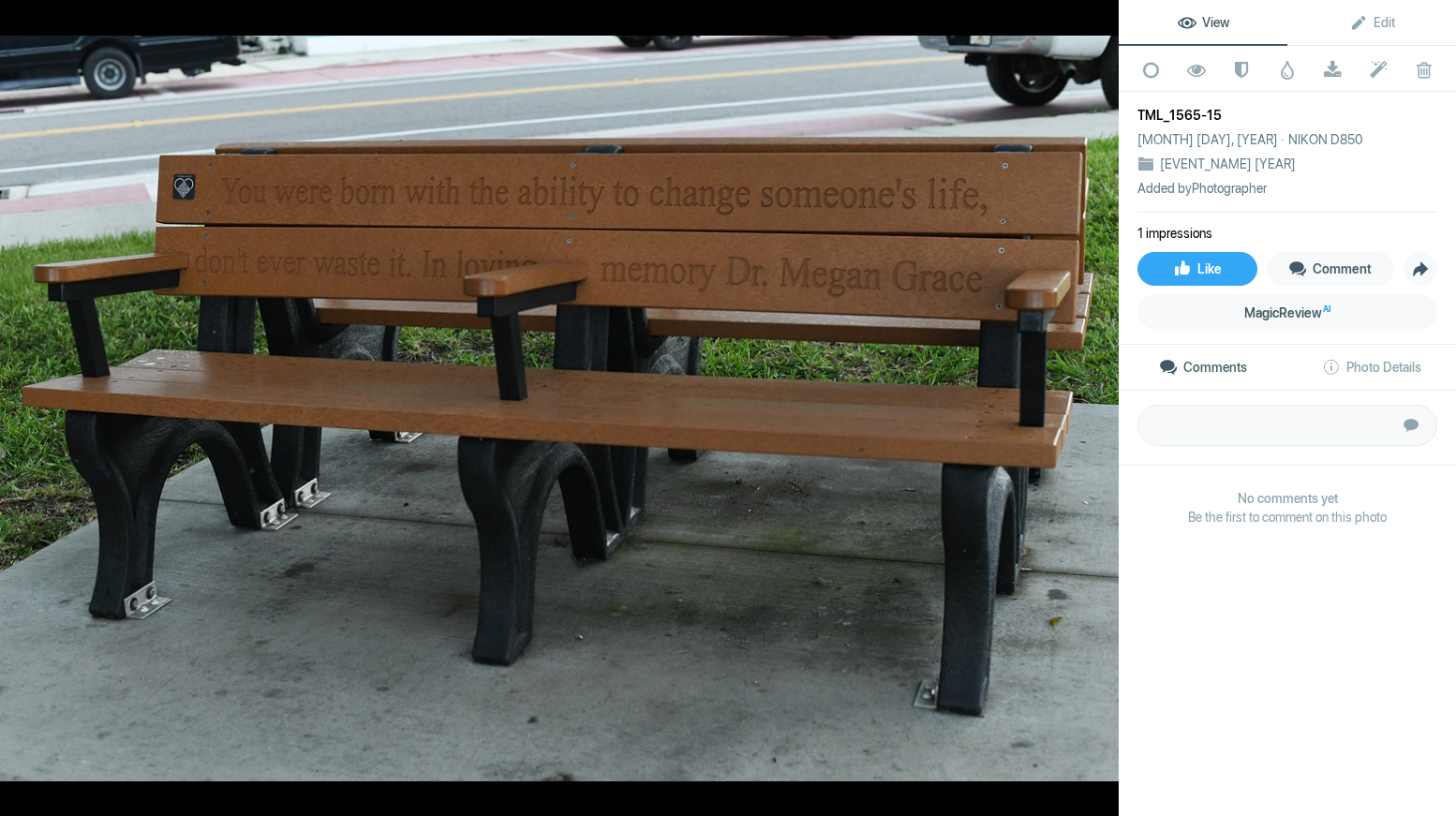 click 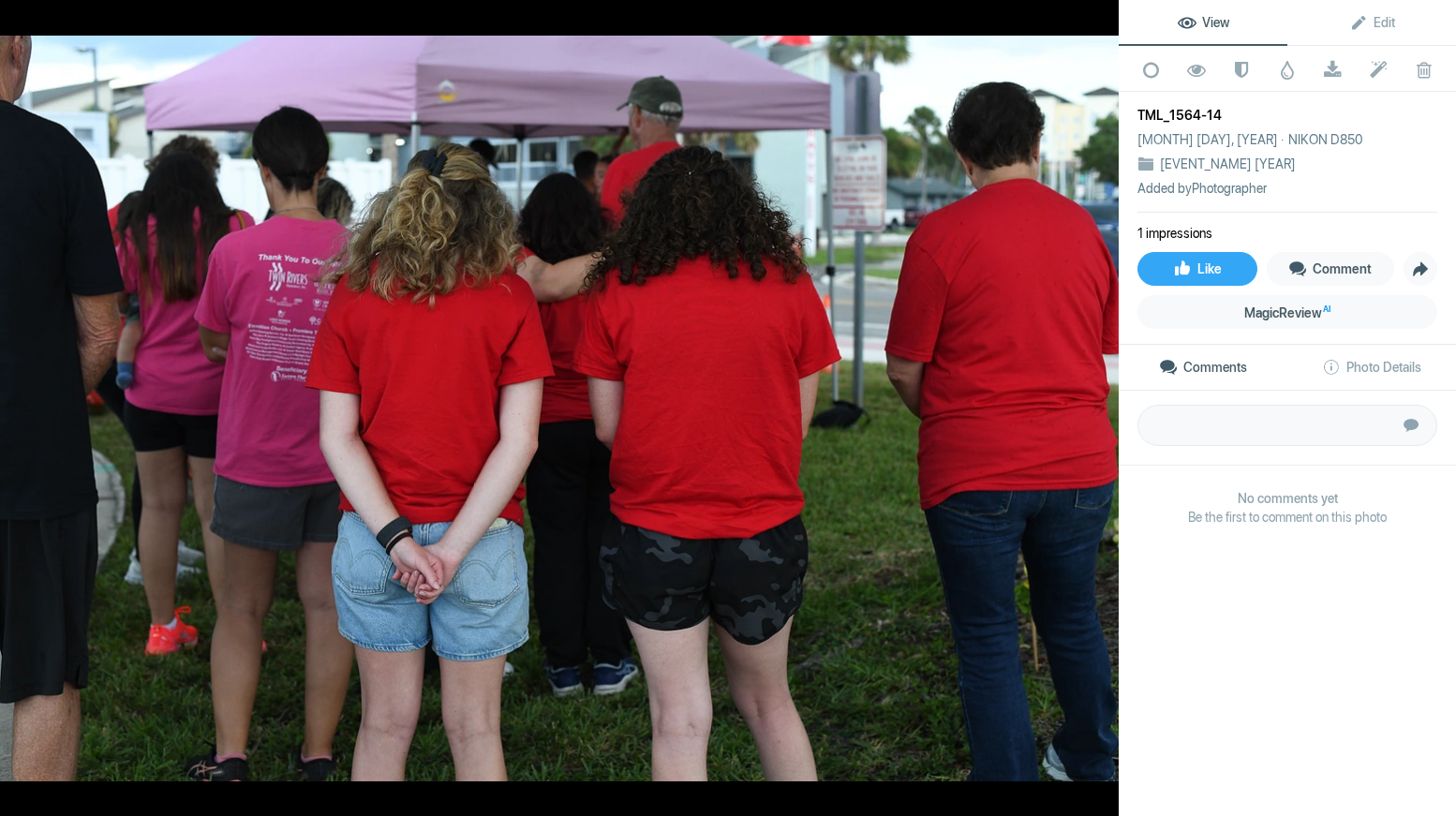 click 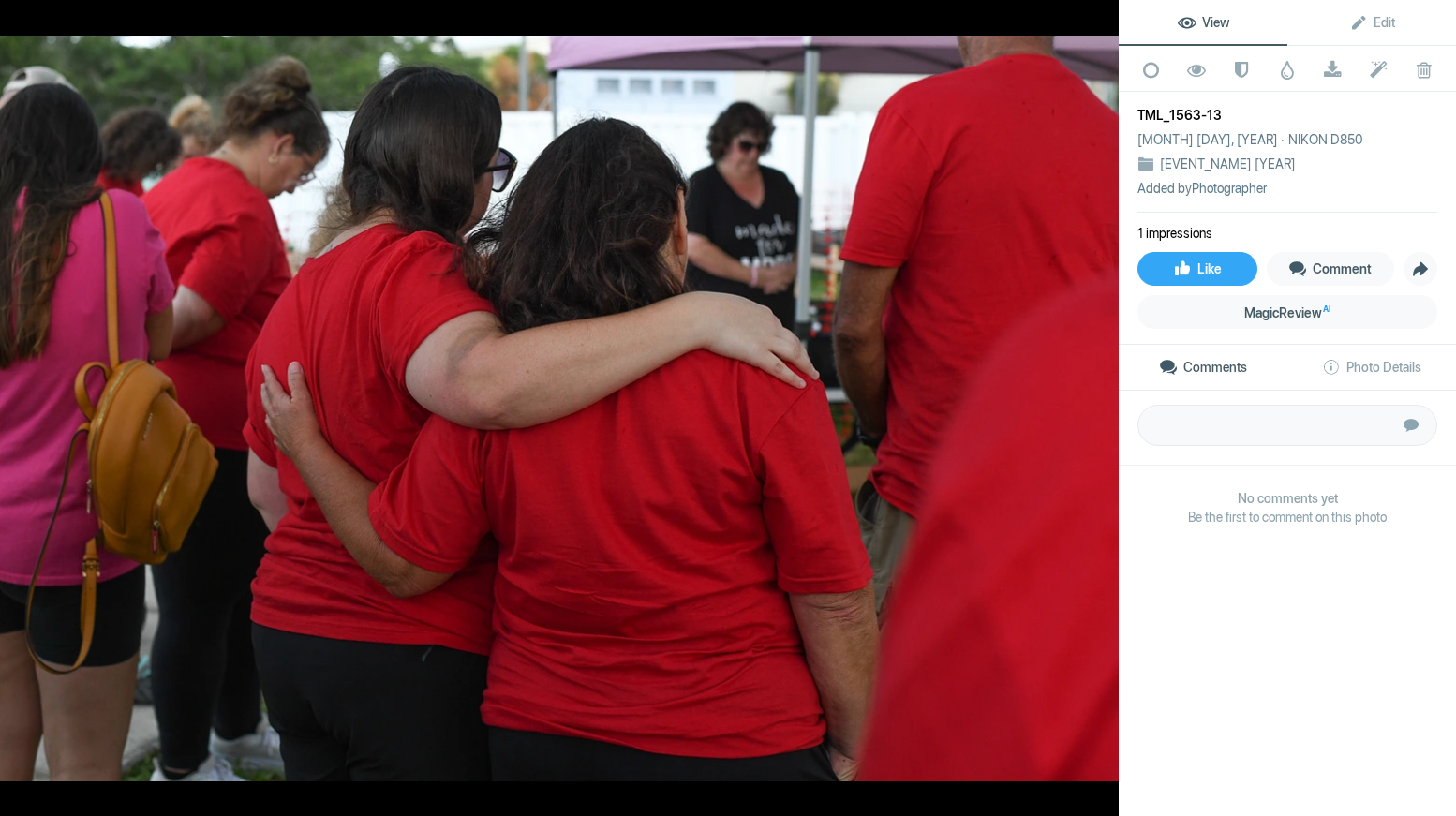 click 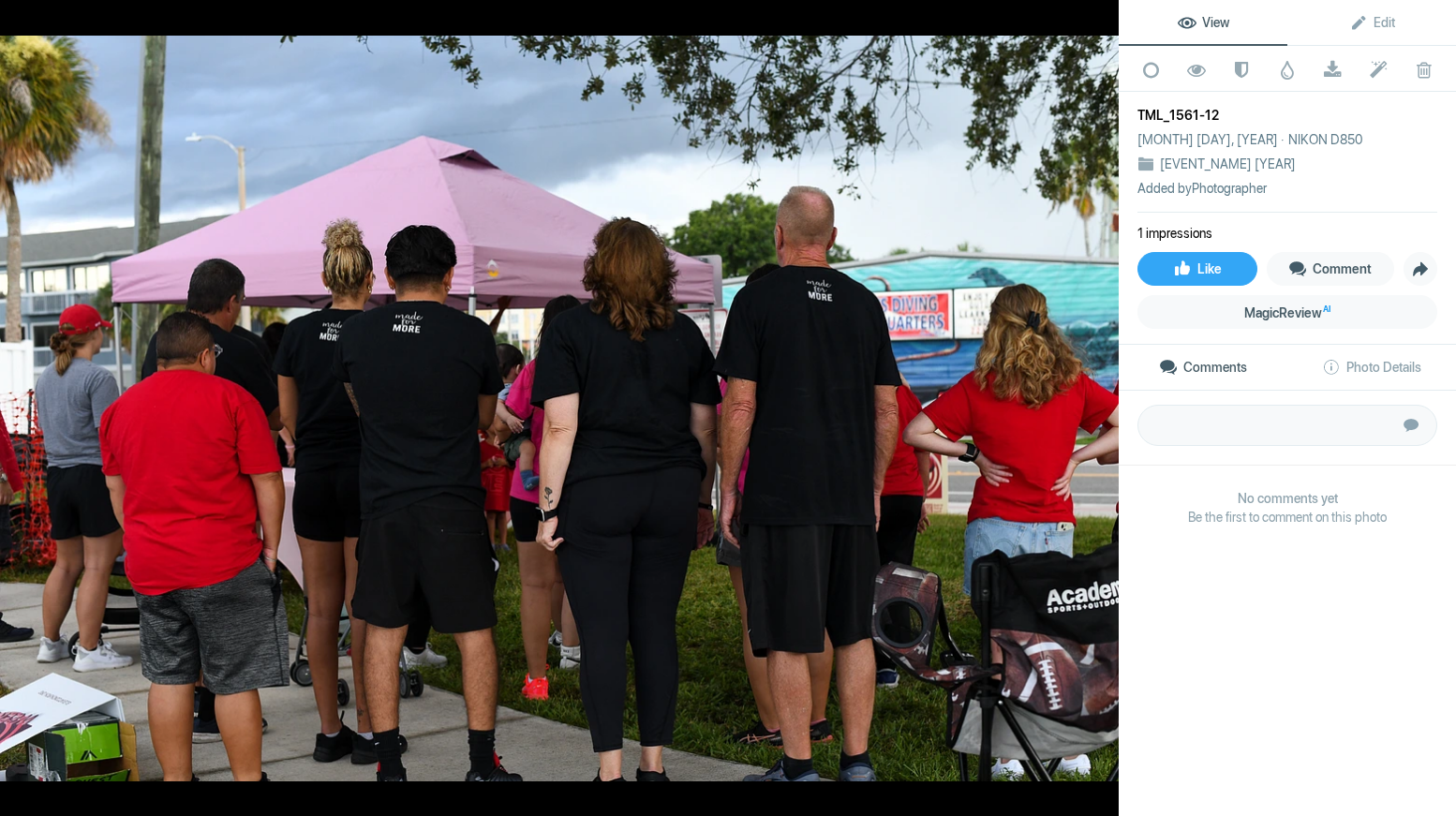 click 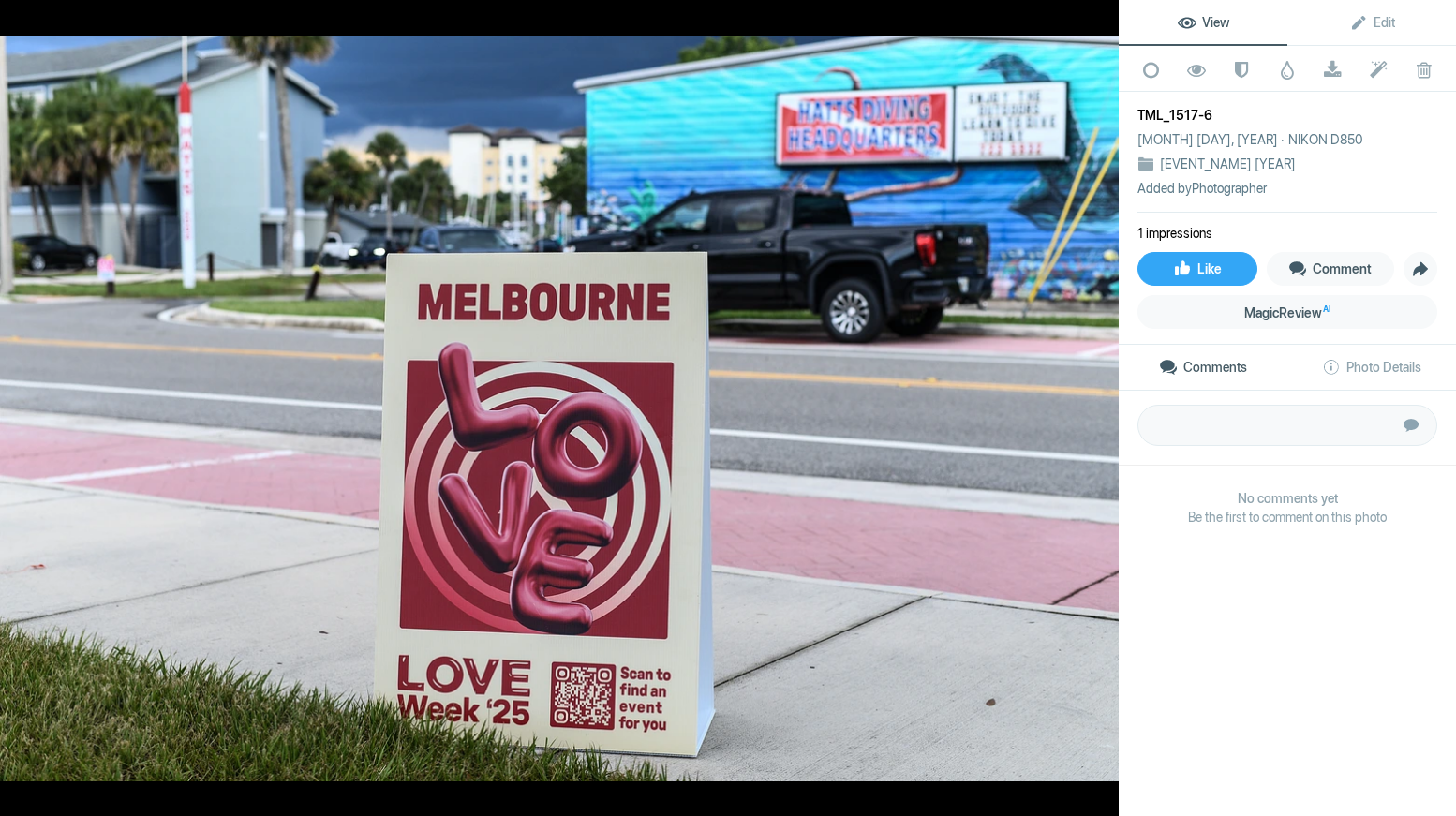 click 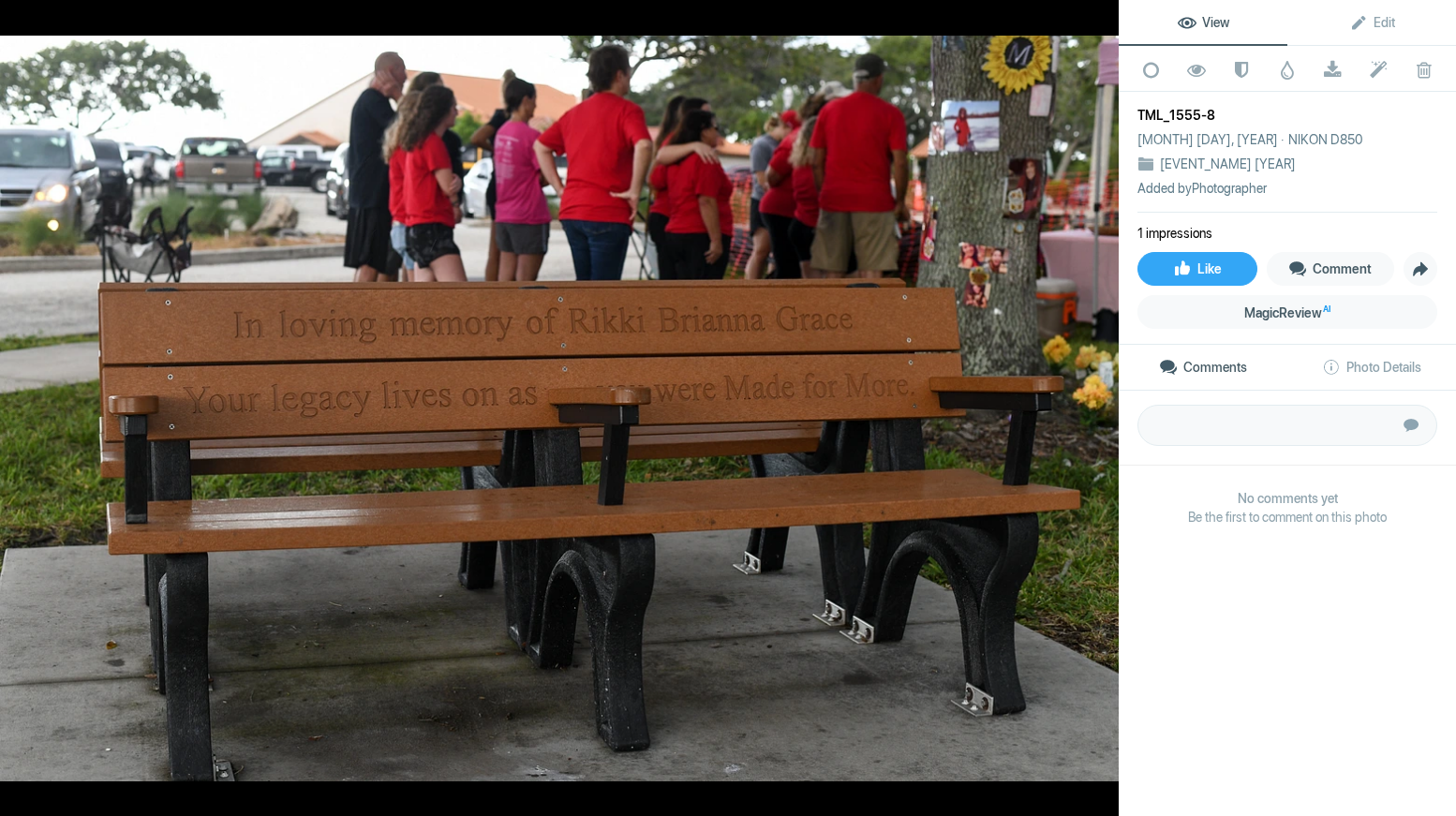 click 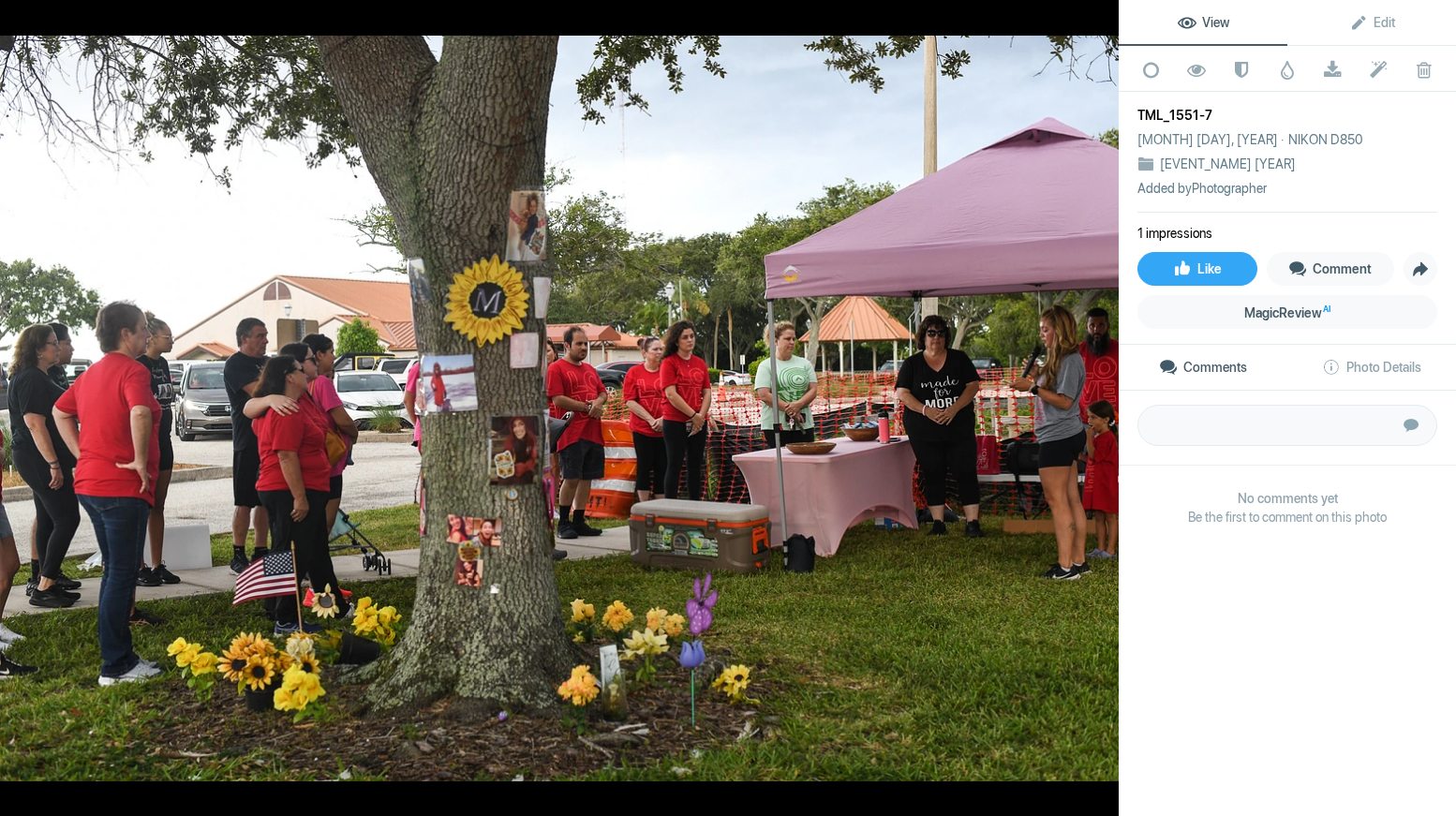 click 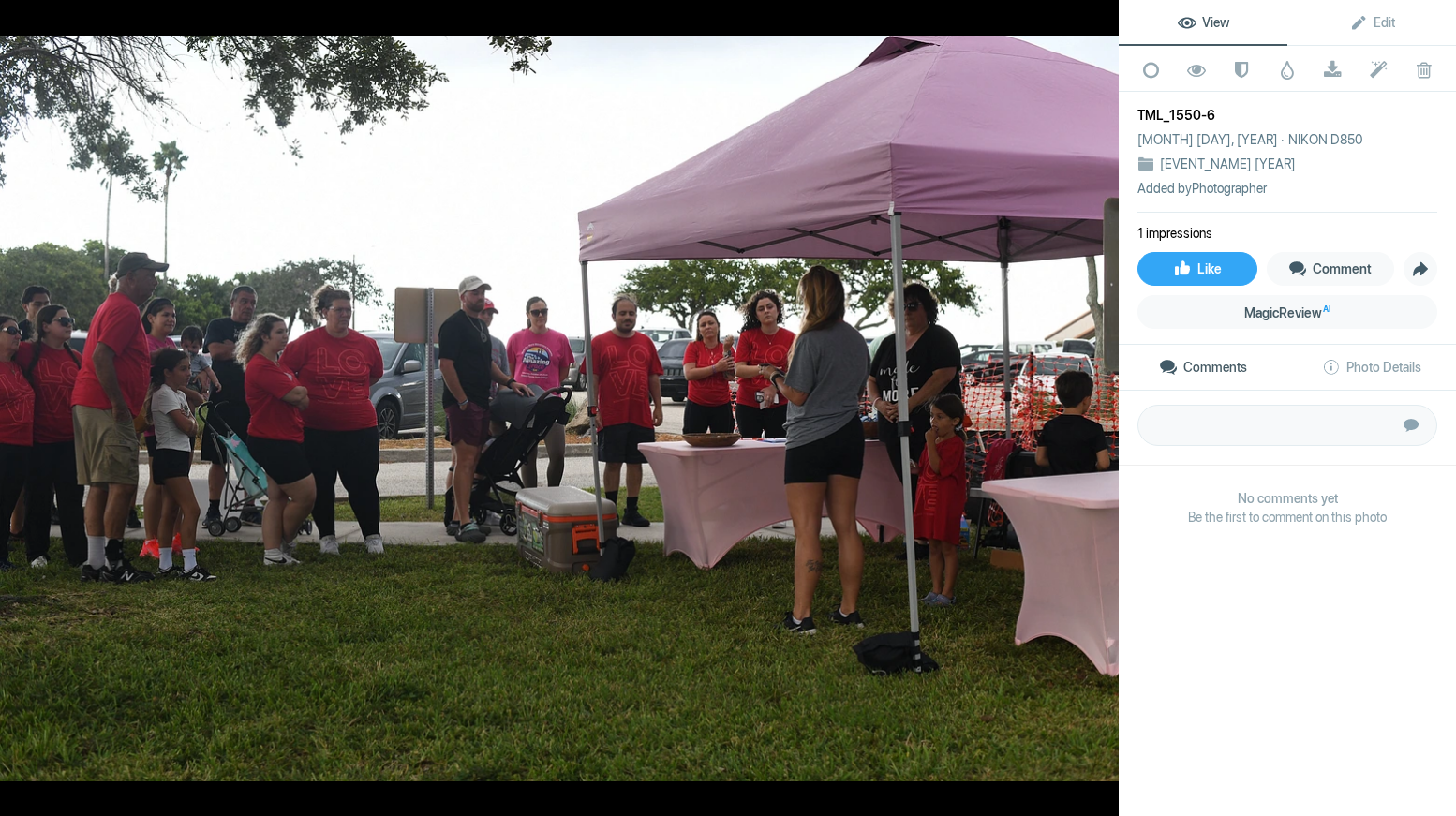 click 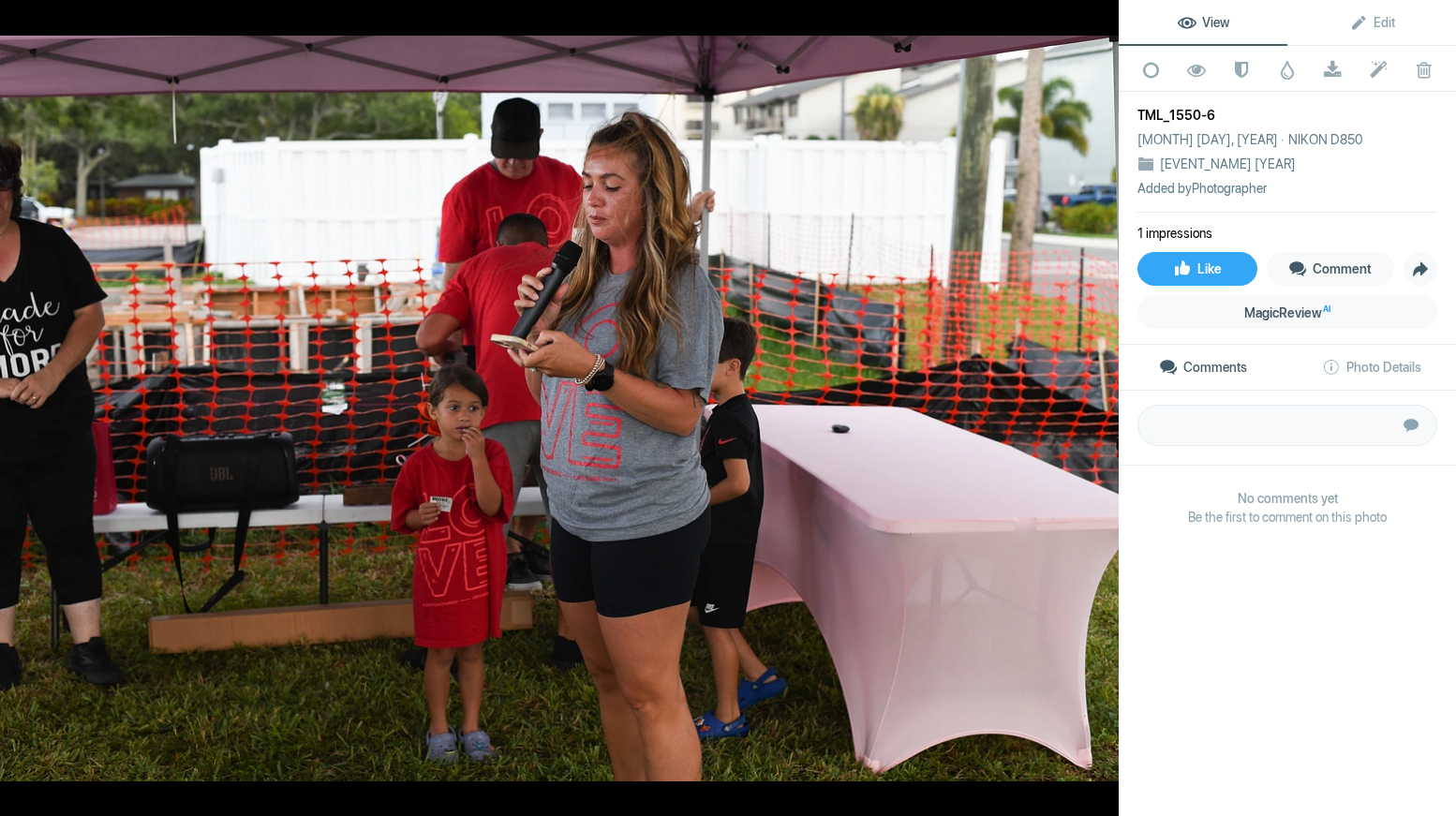 click 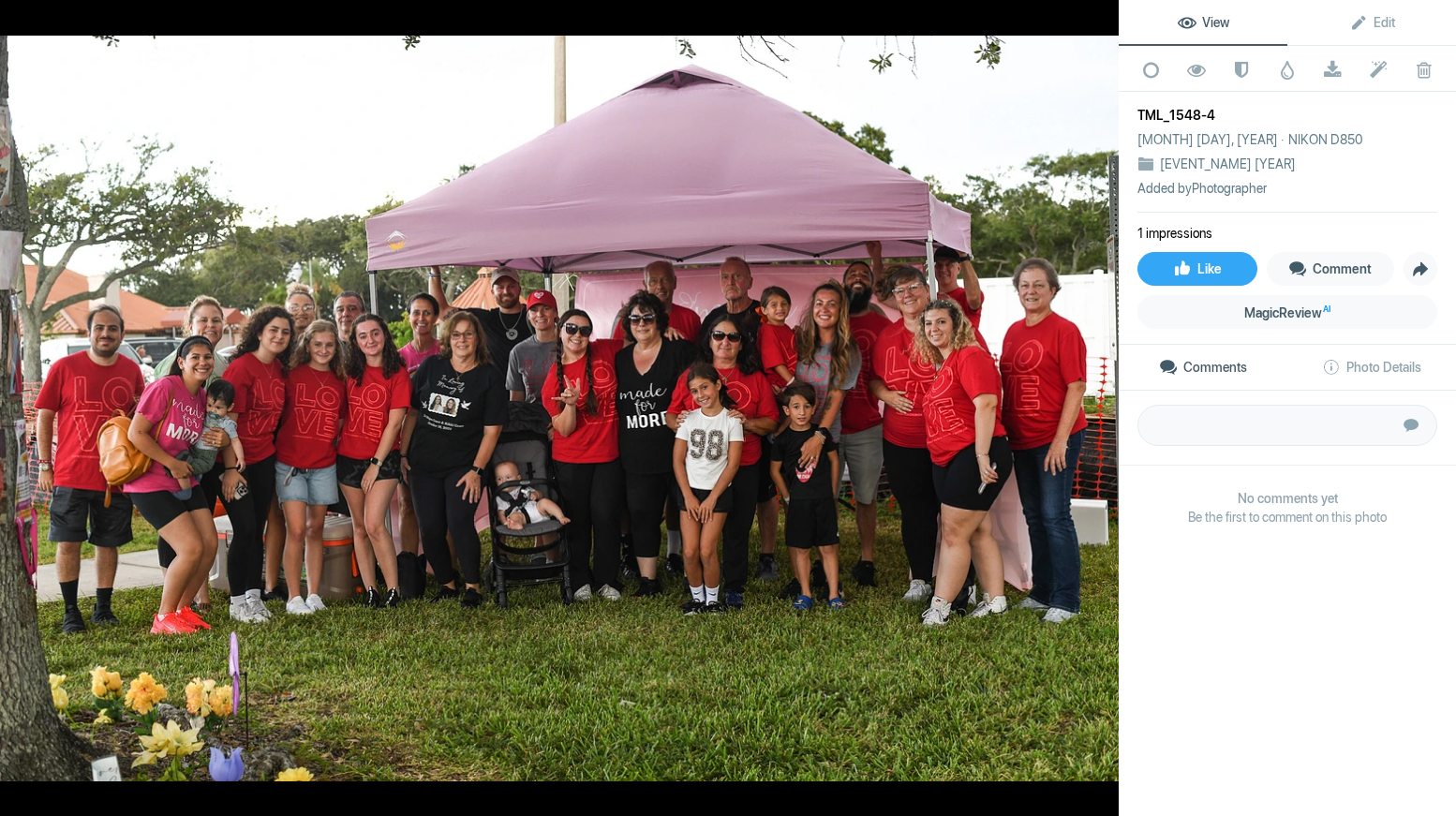 click 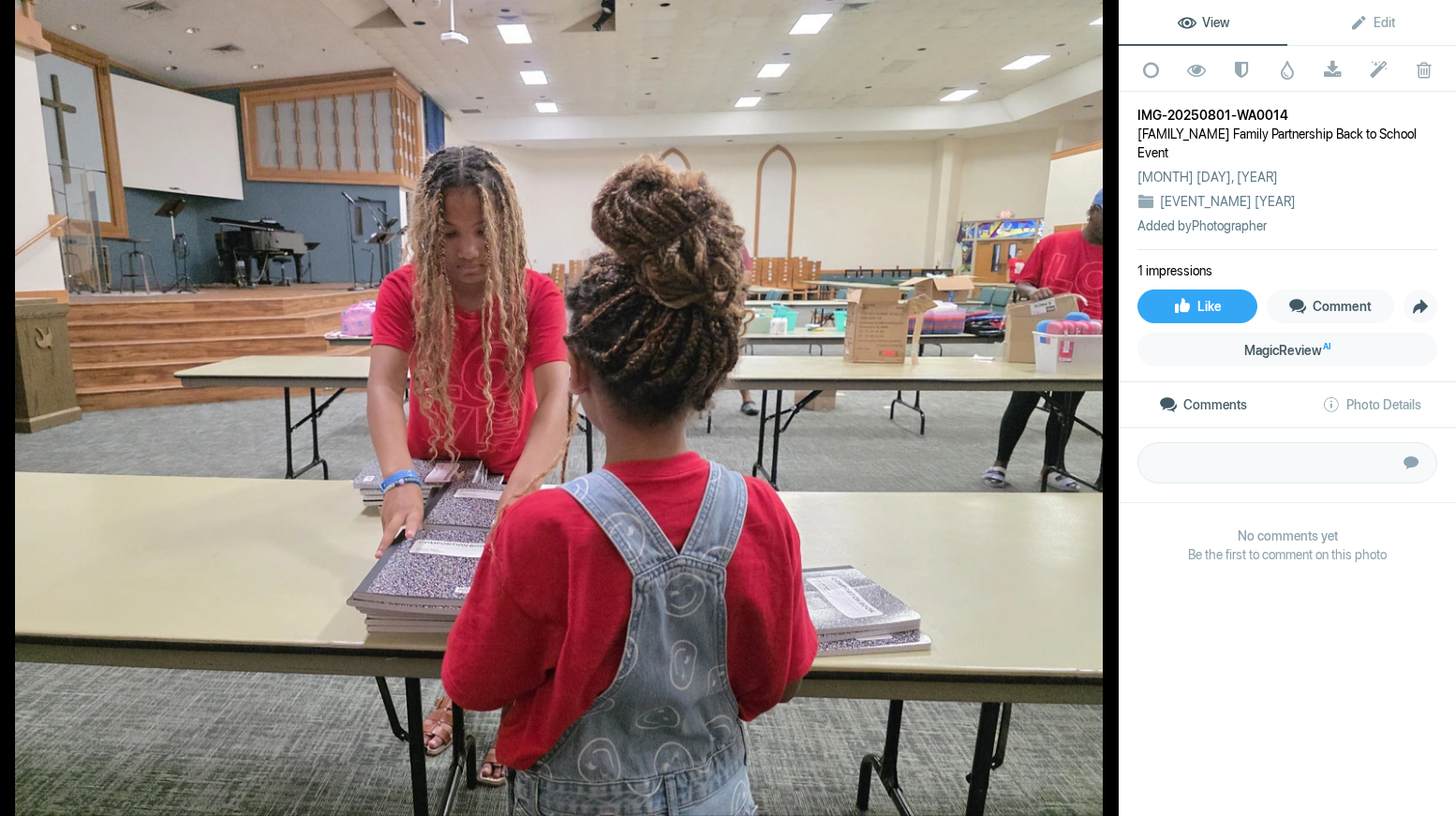 click 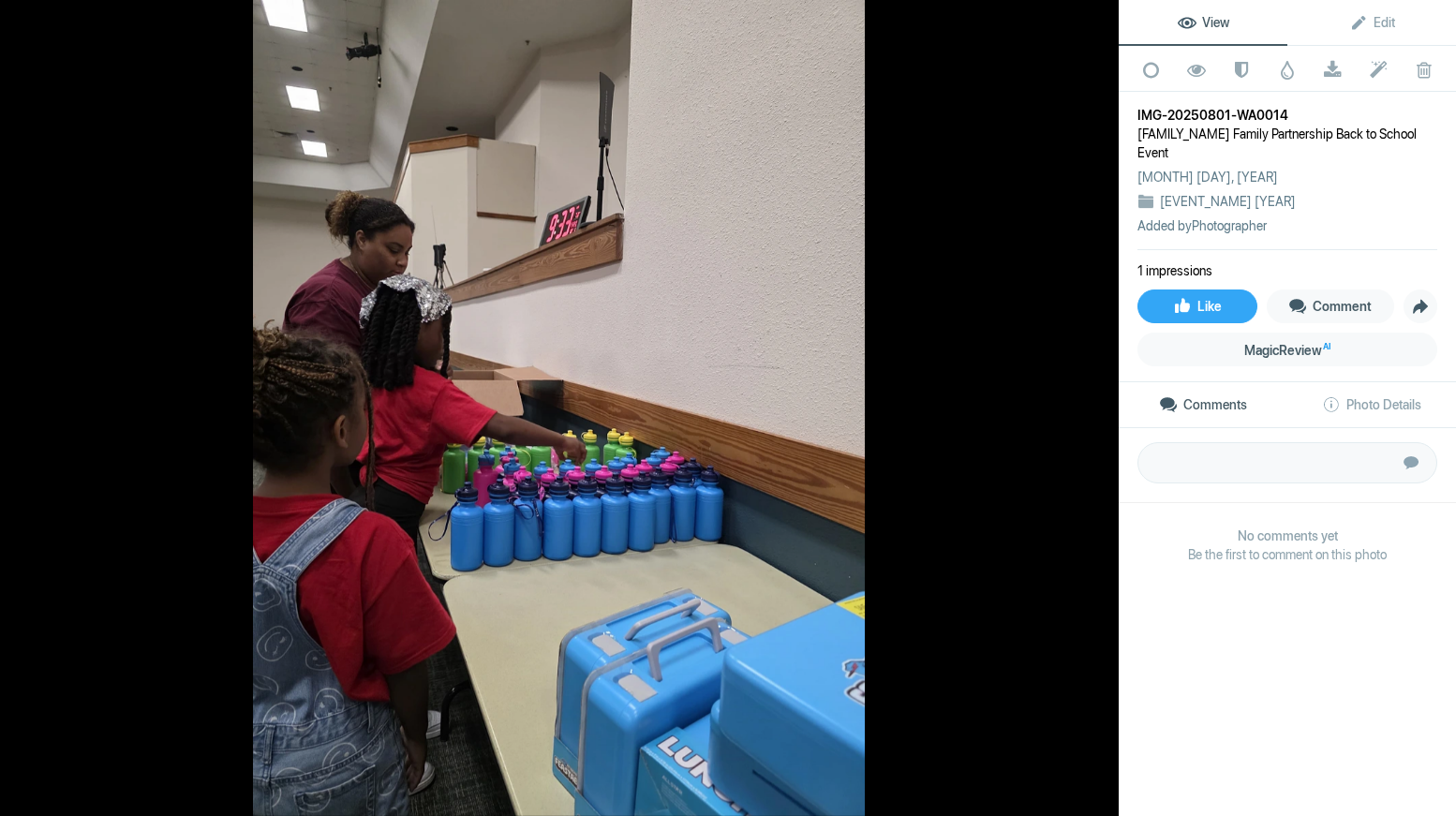 click 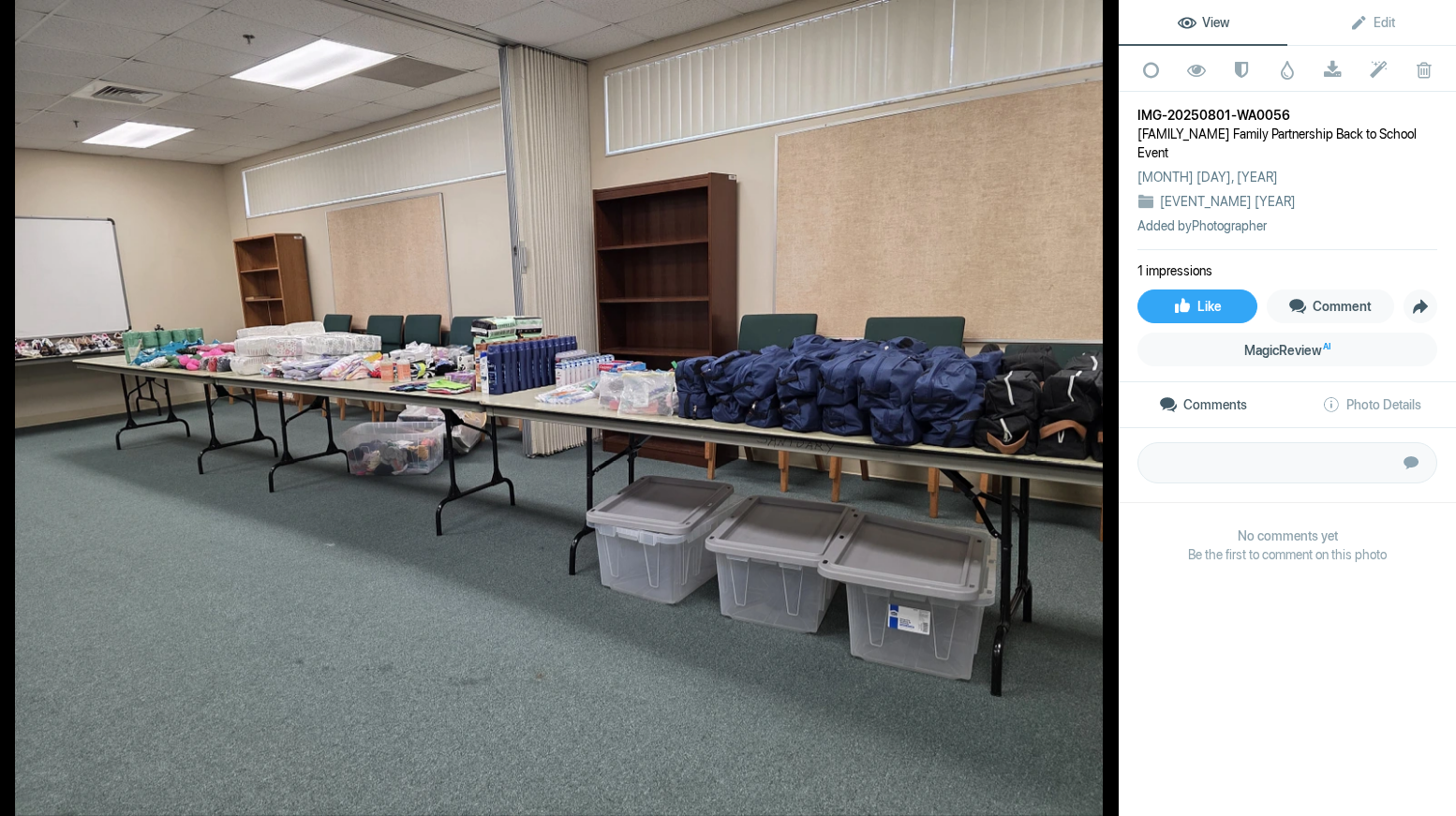 click 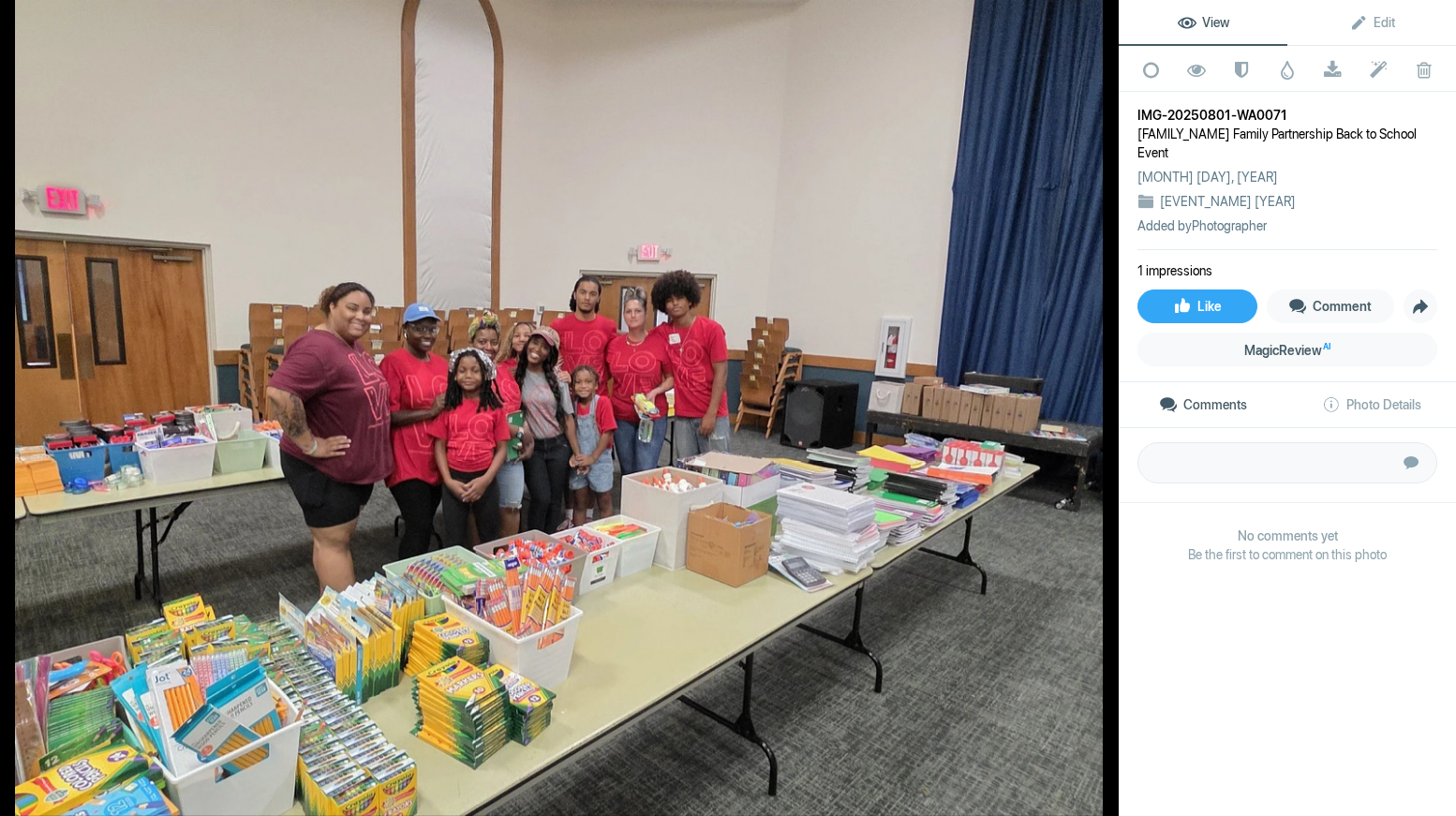 click 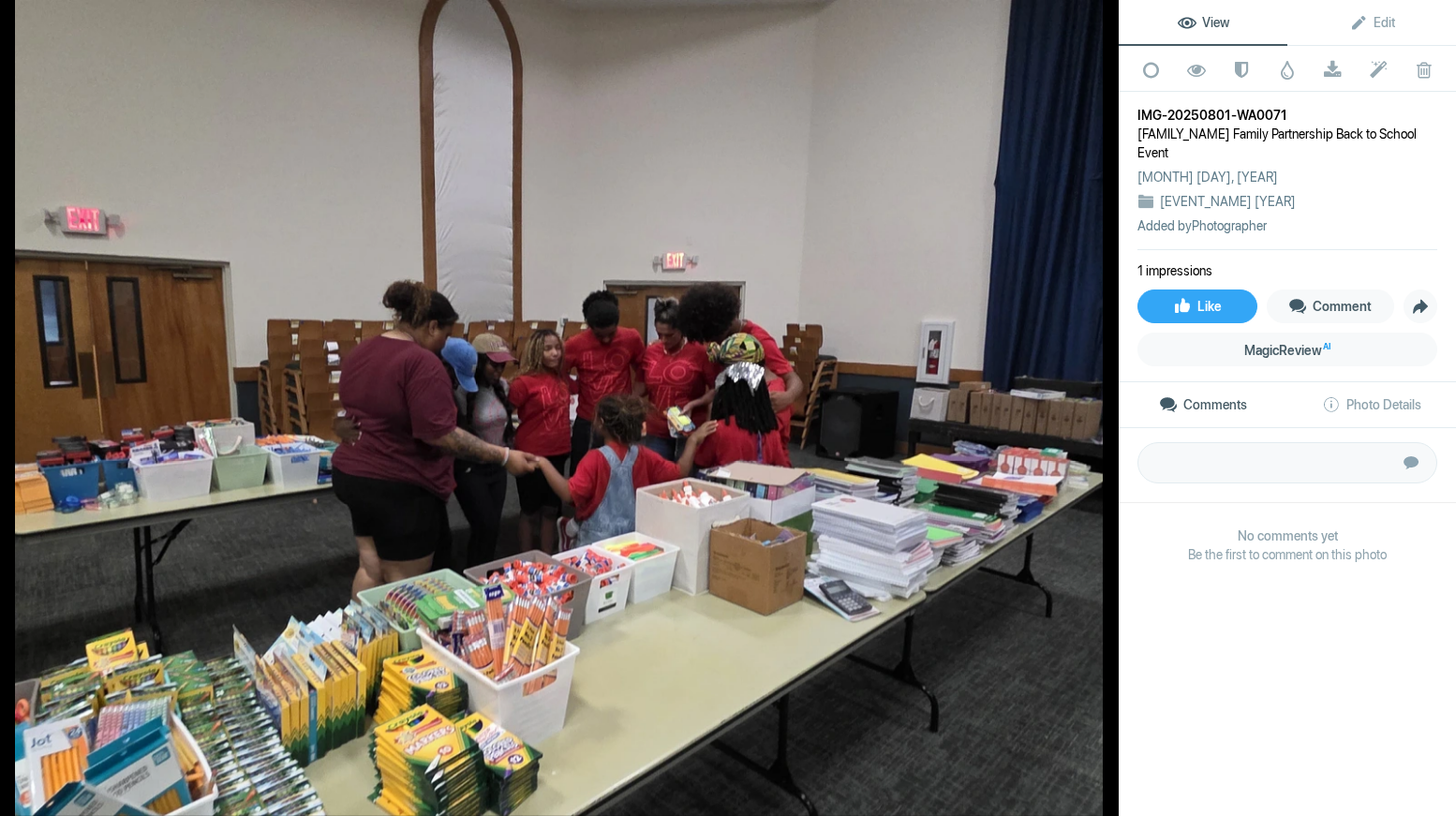 click 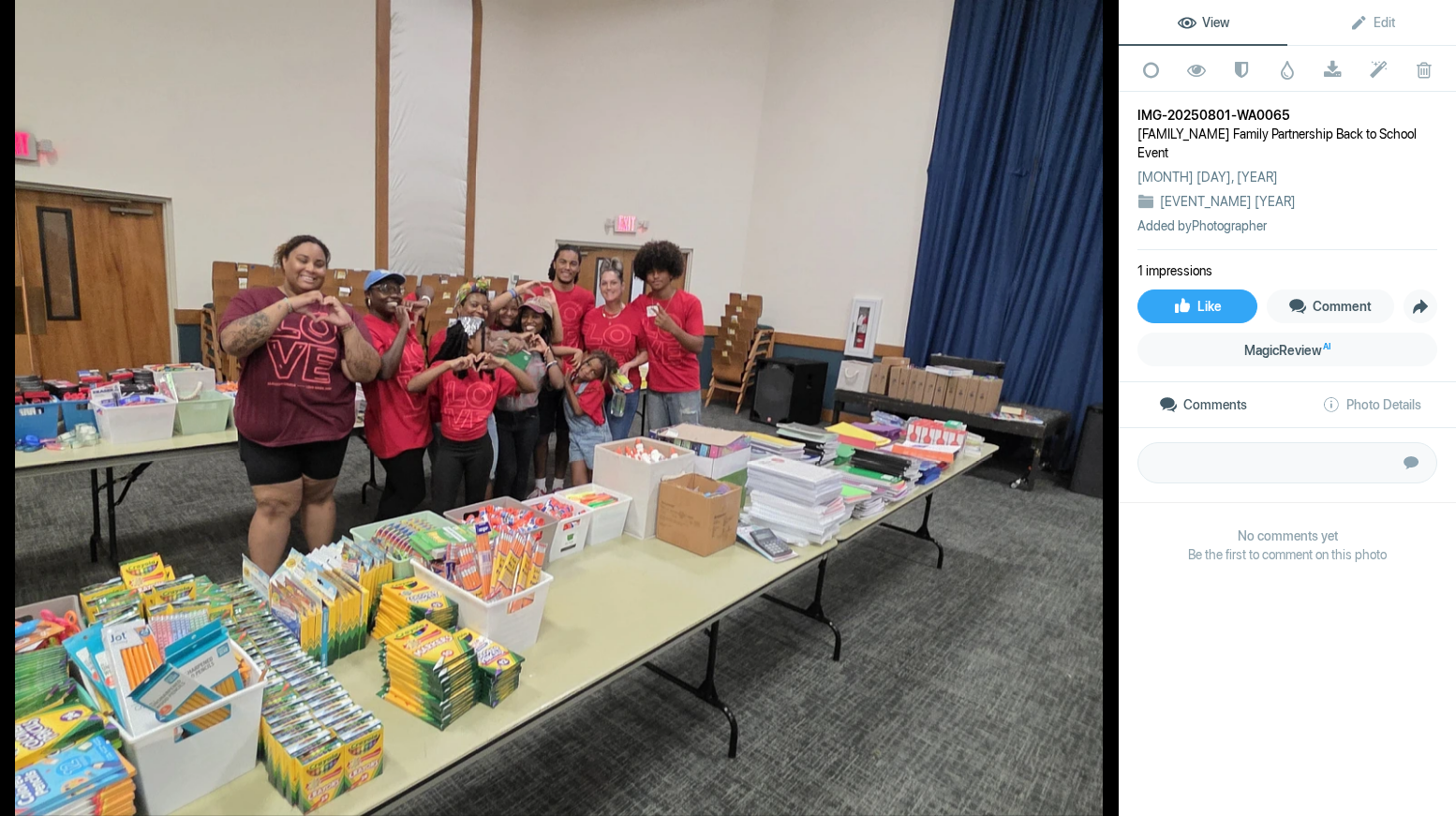 click 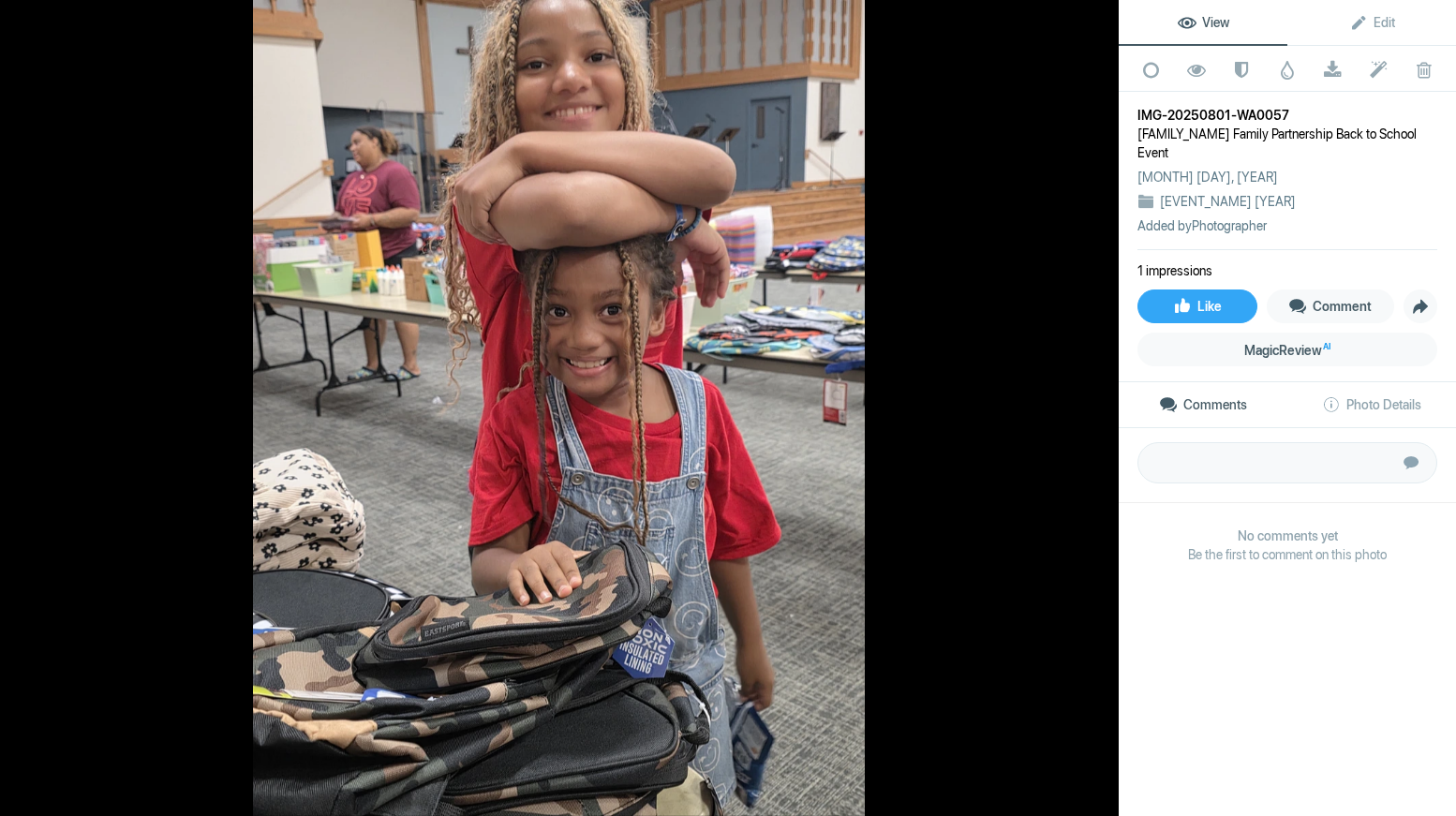click 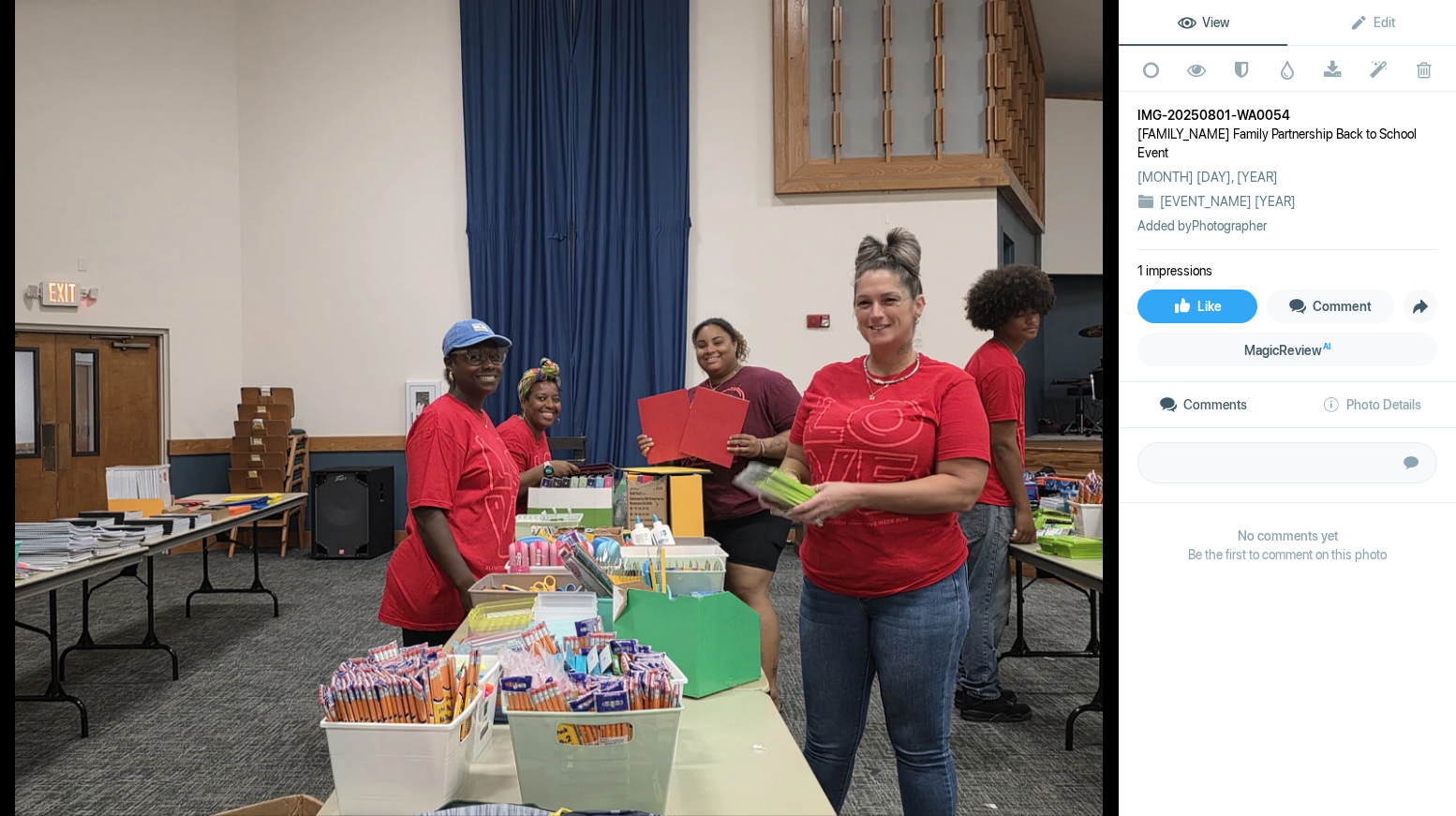 click 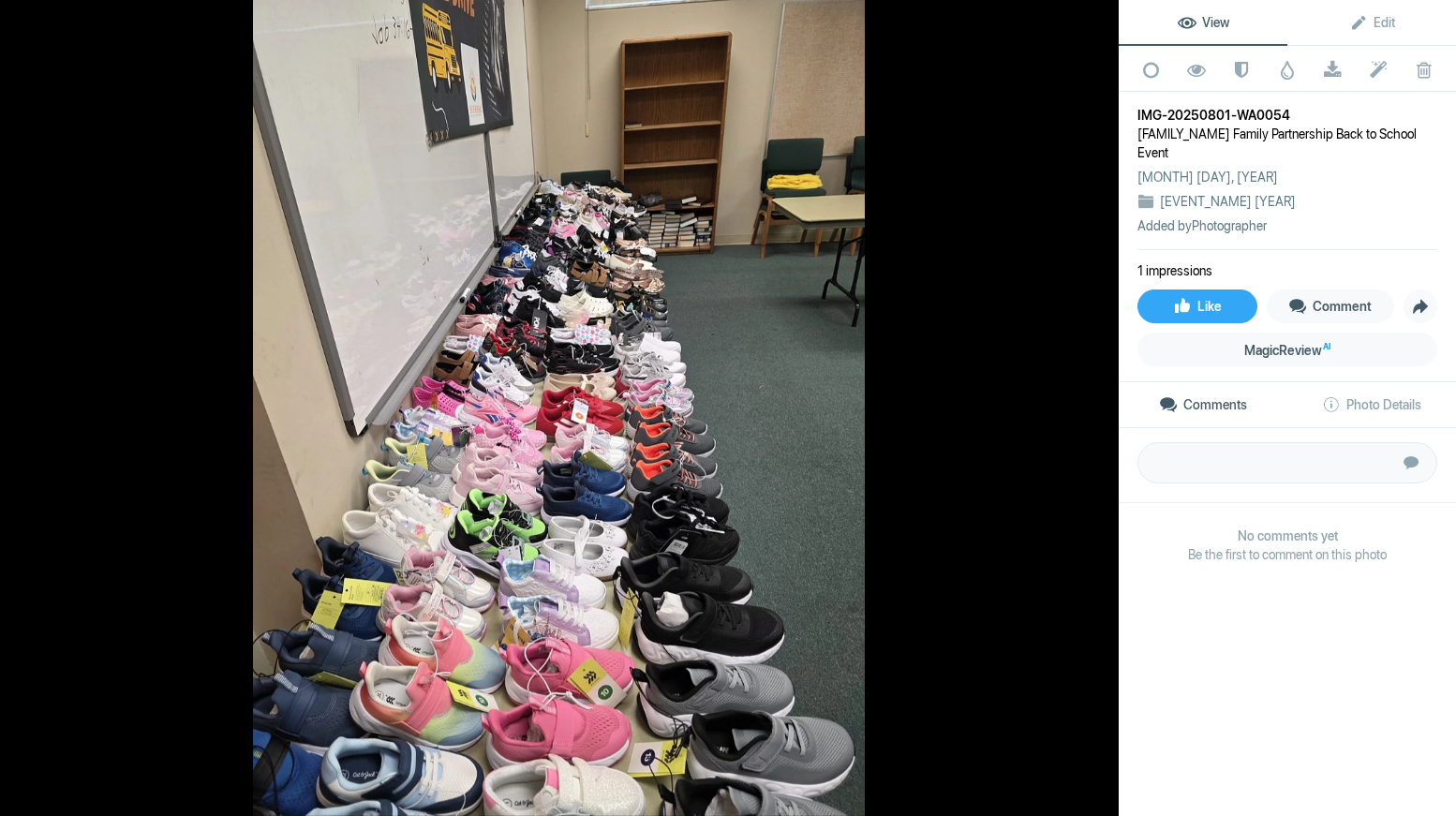 click 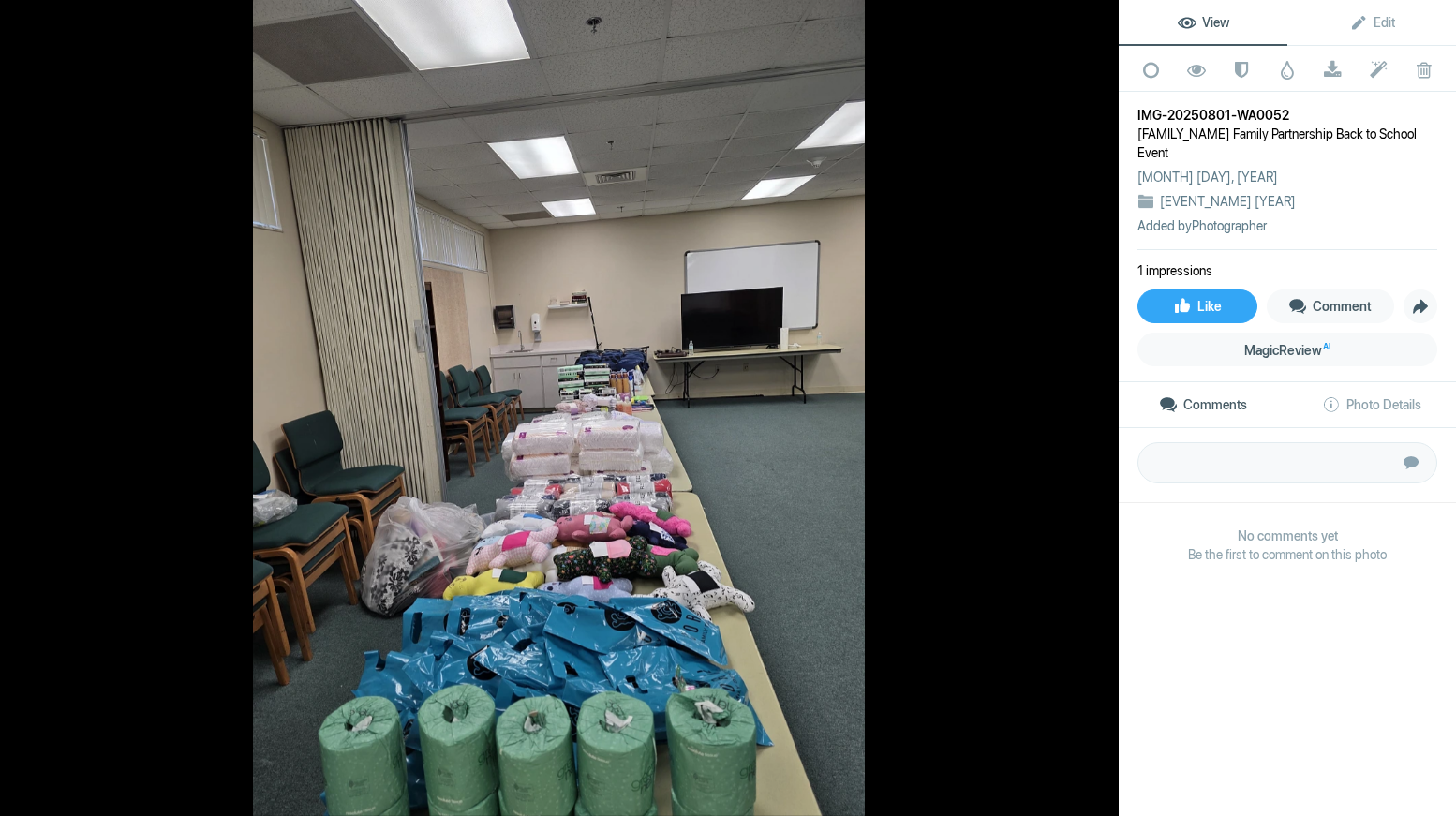 click 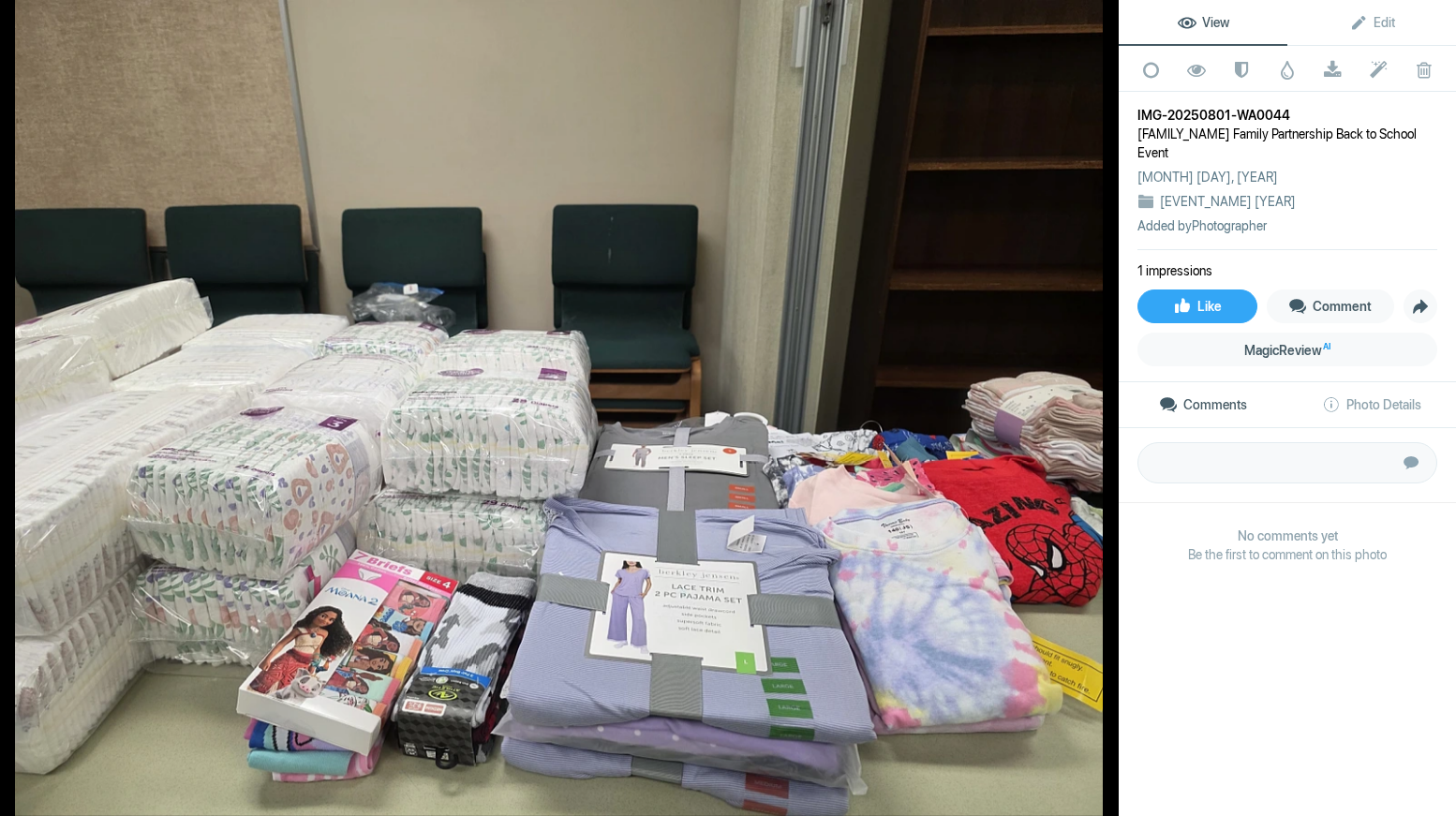 click 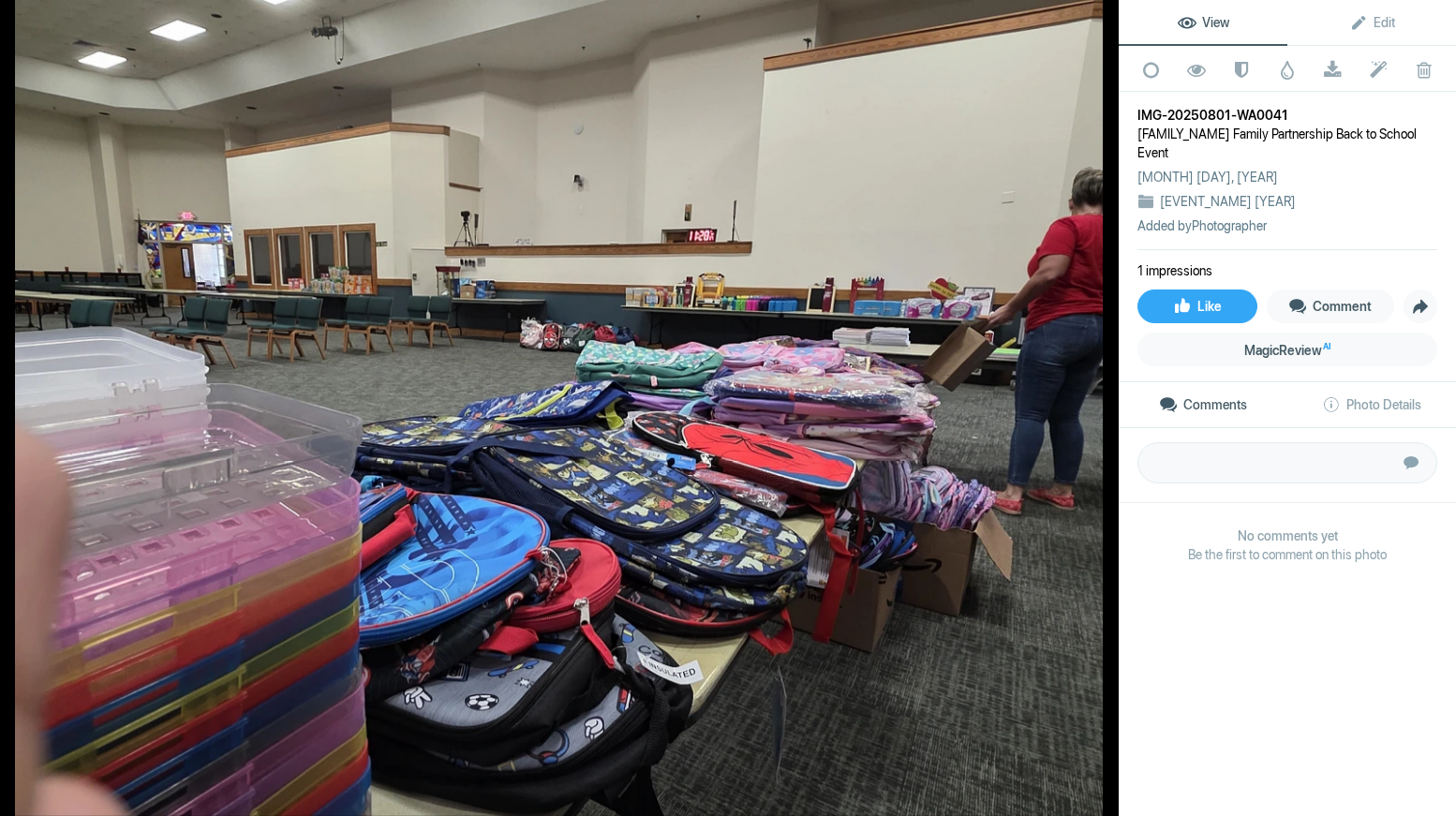click 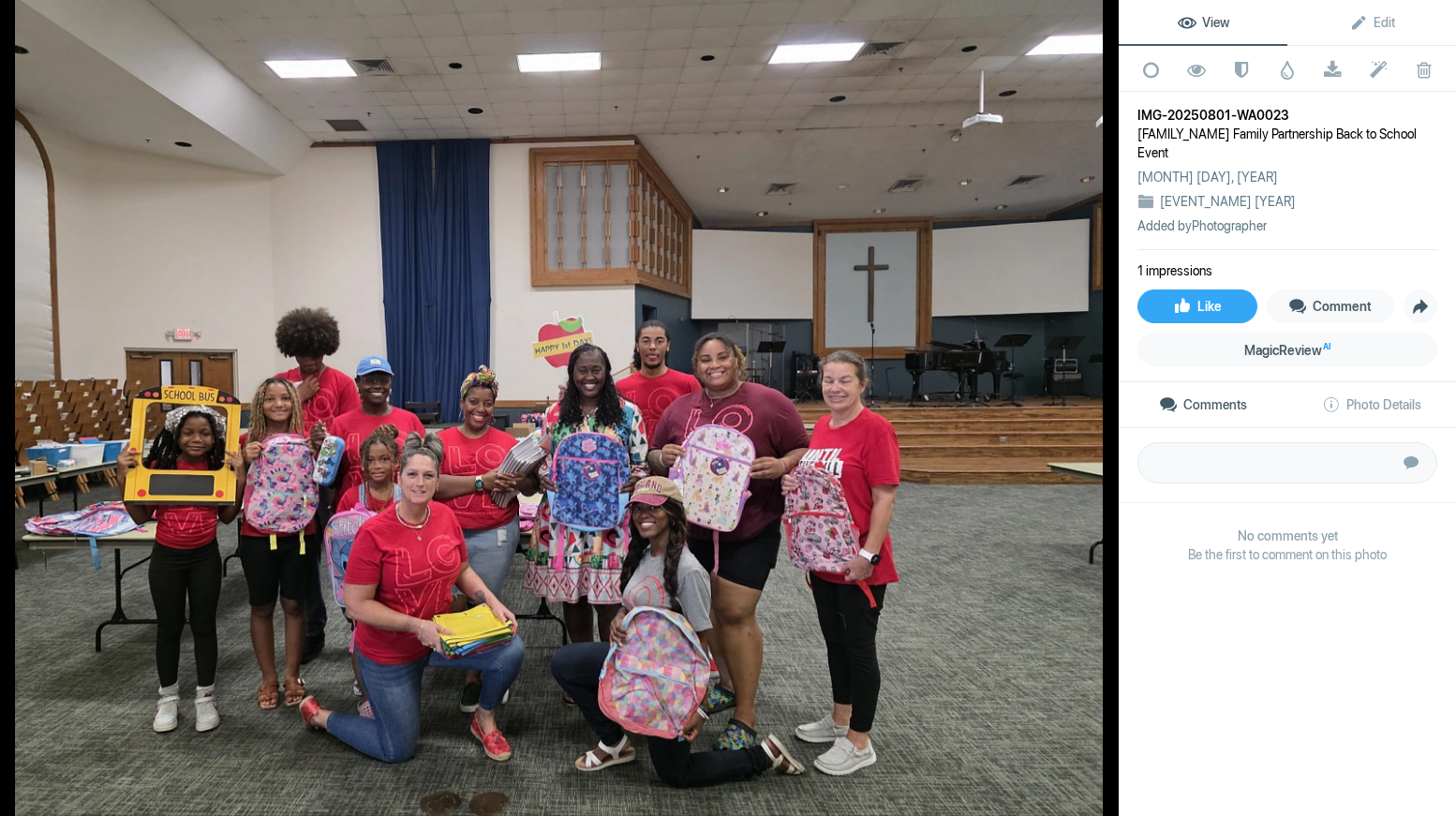 click 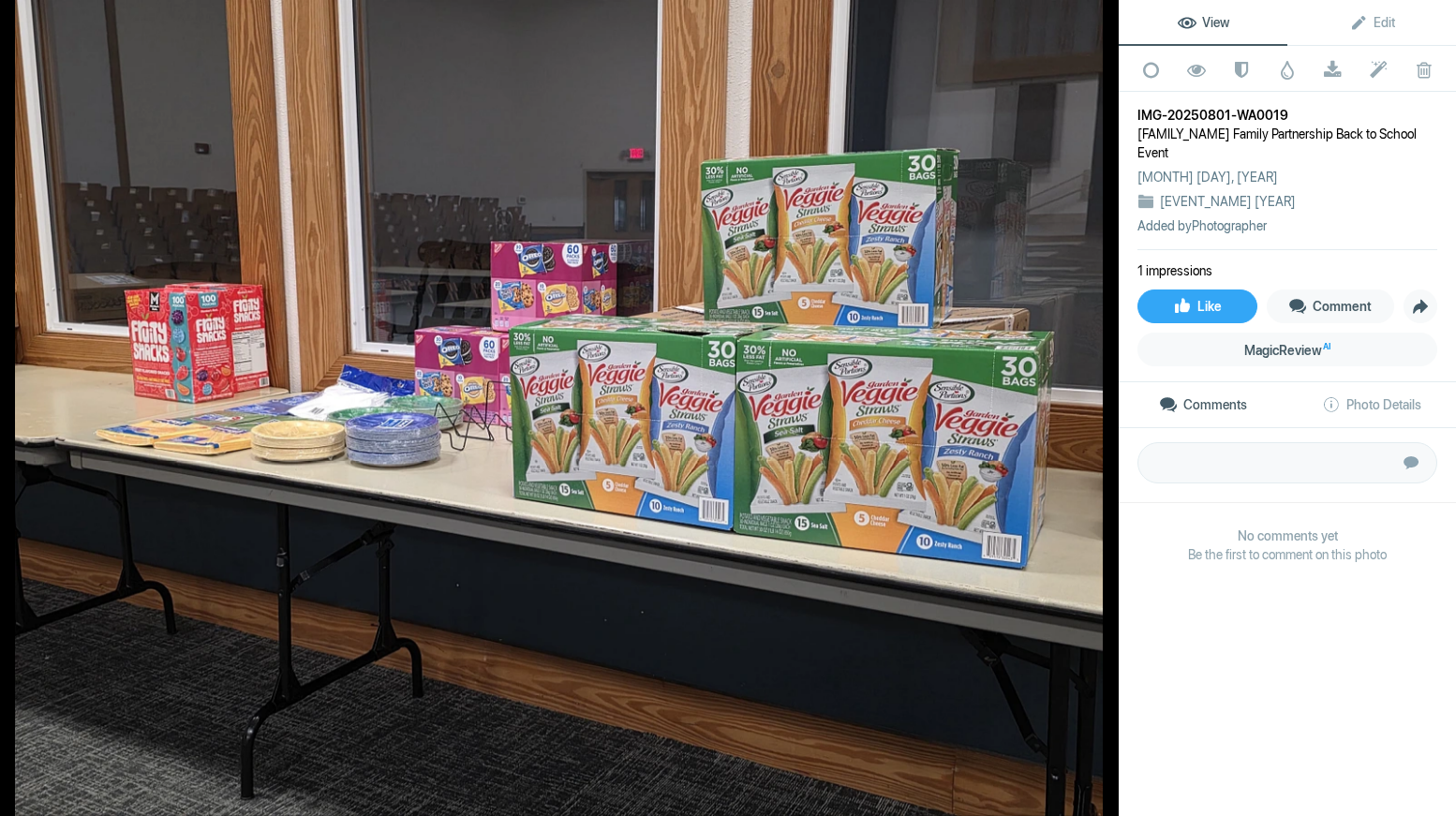 click 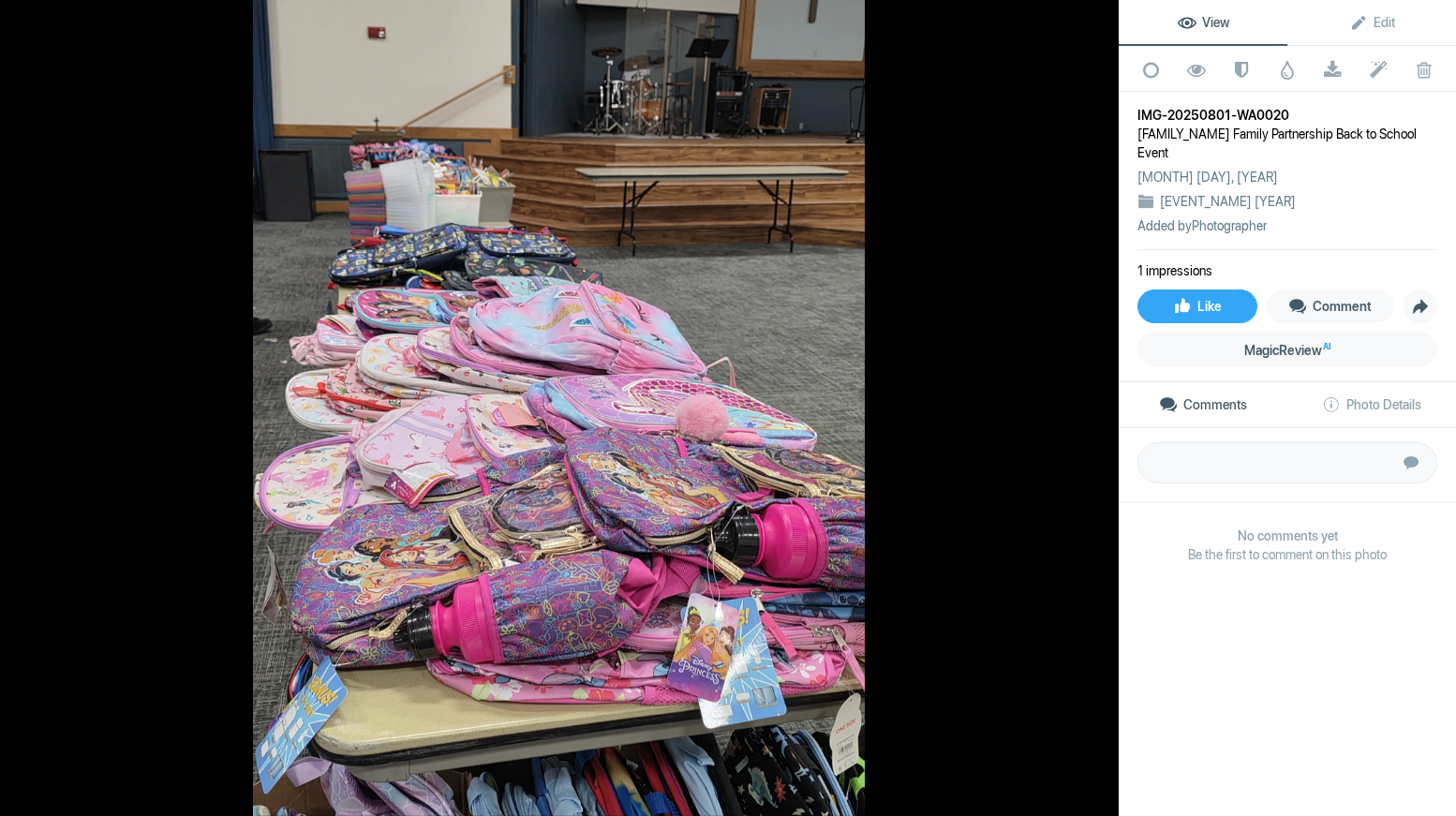 click 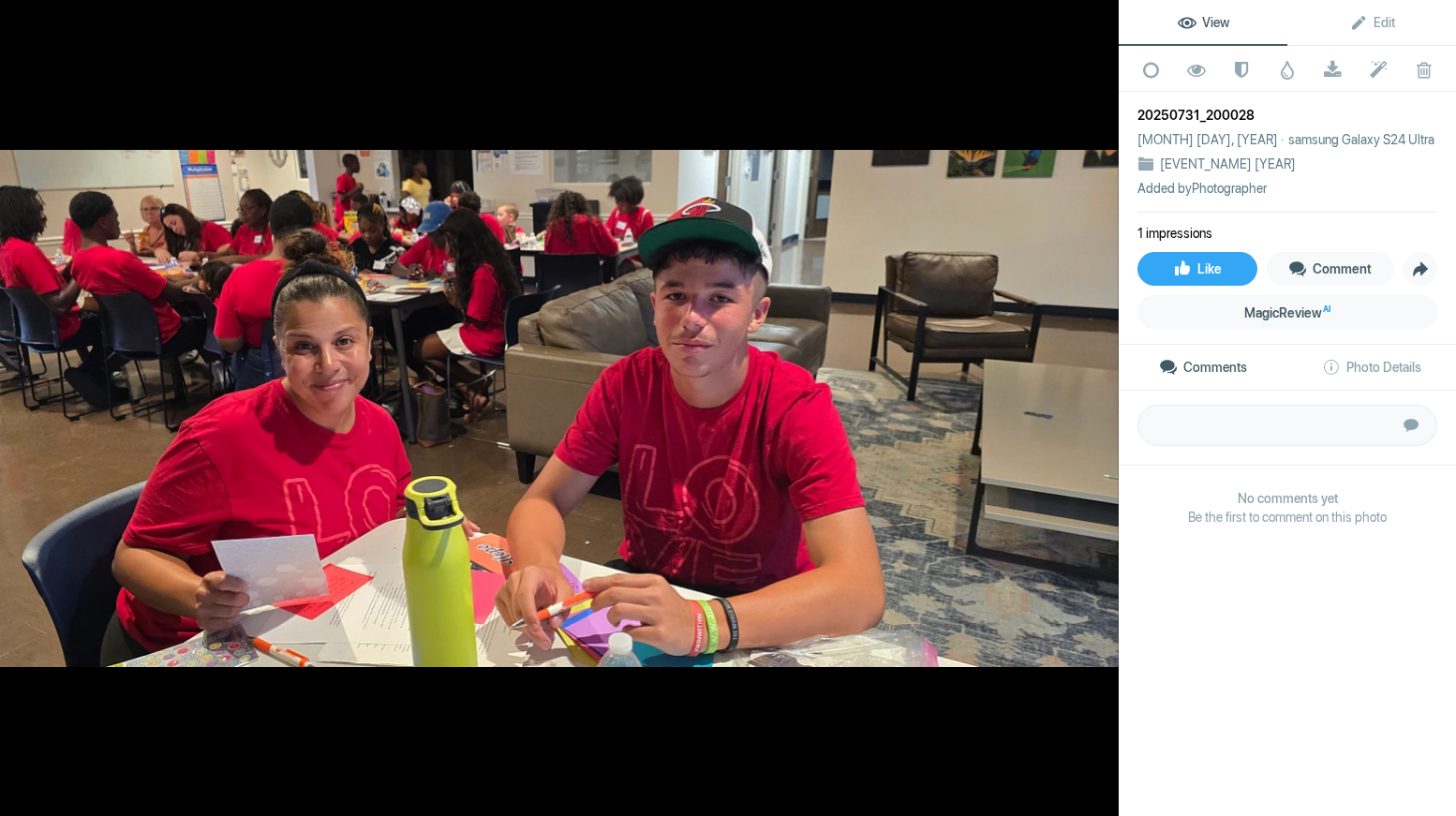 click 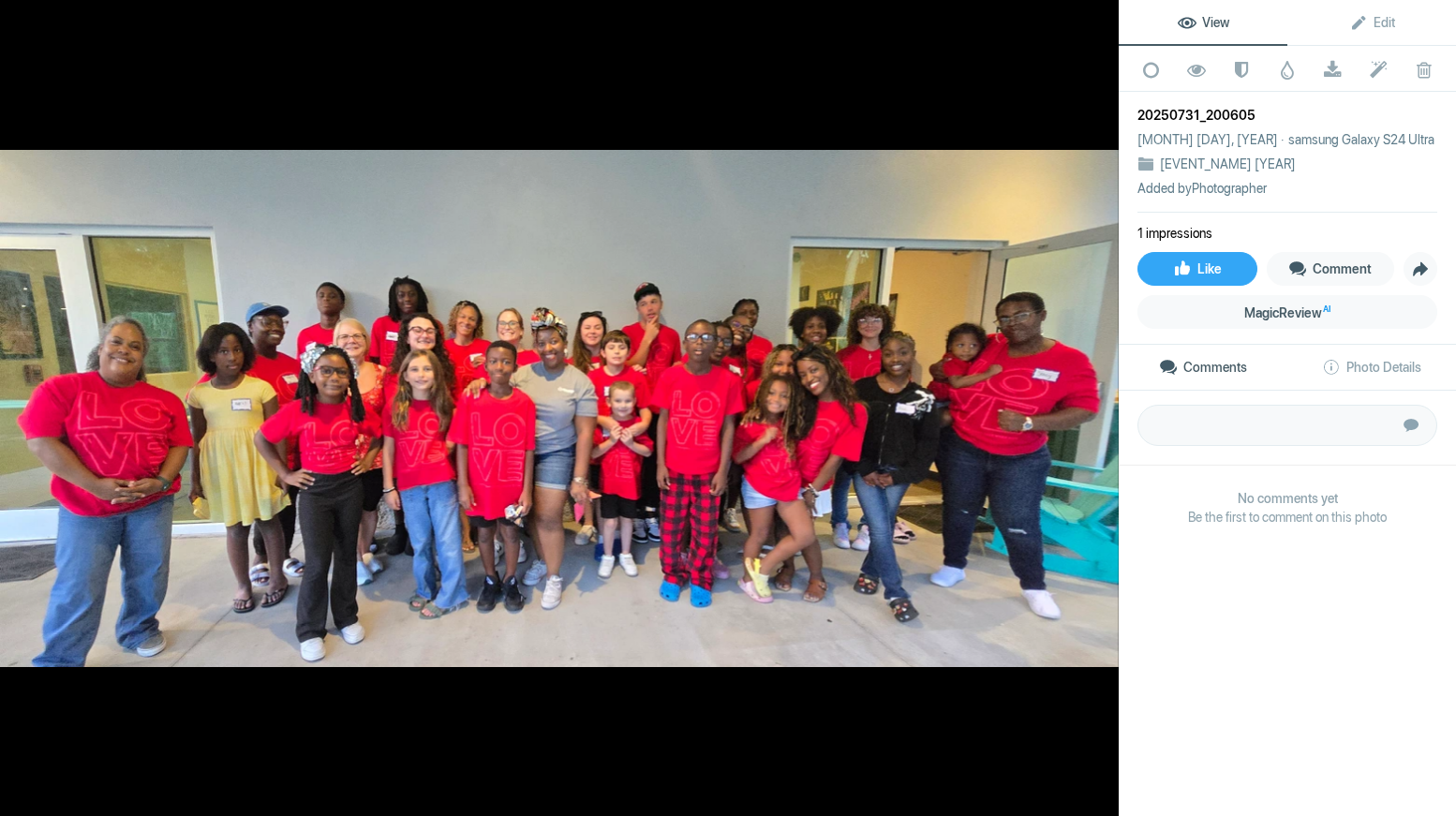click 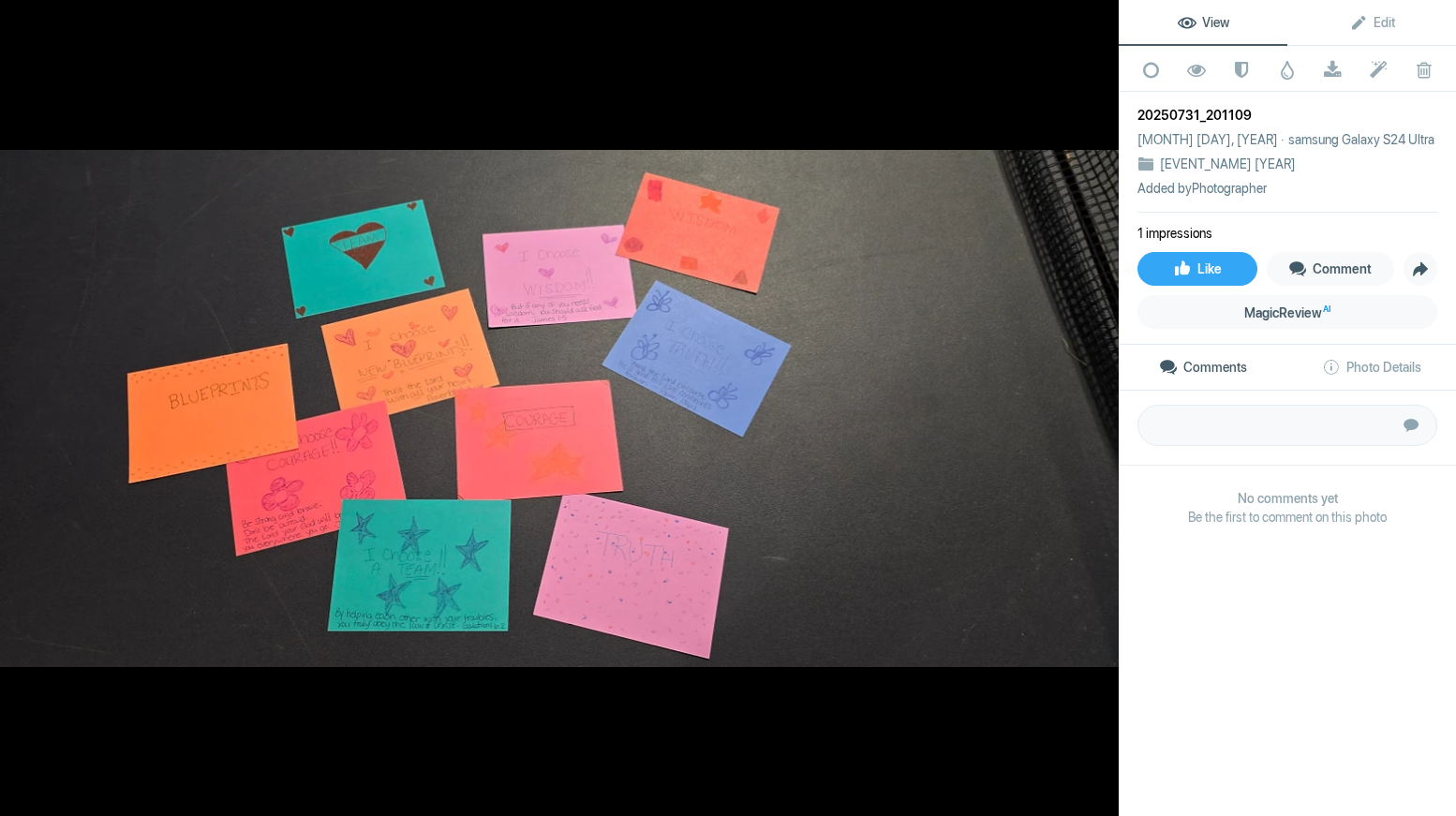 click 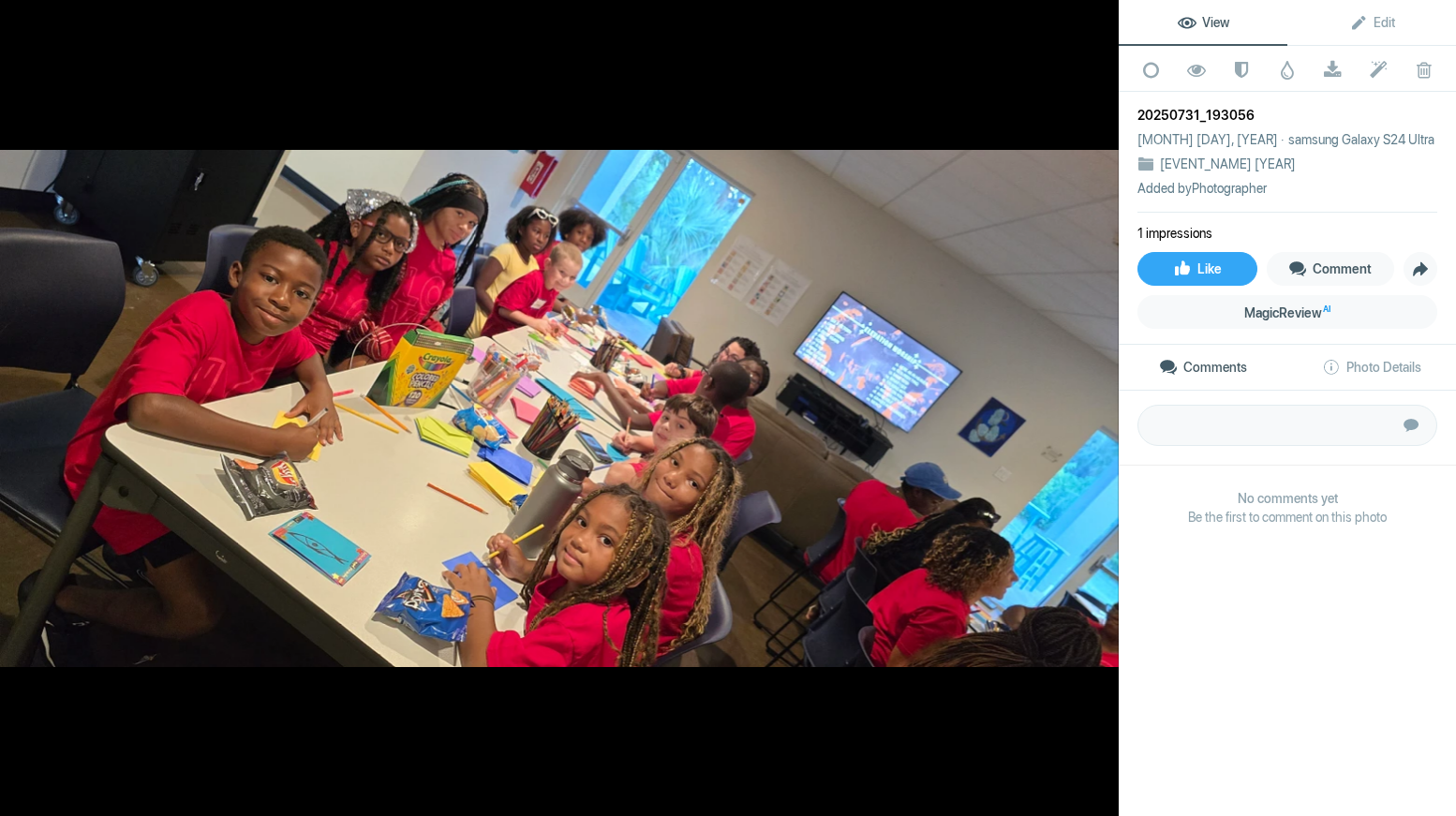 click 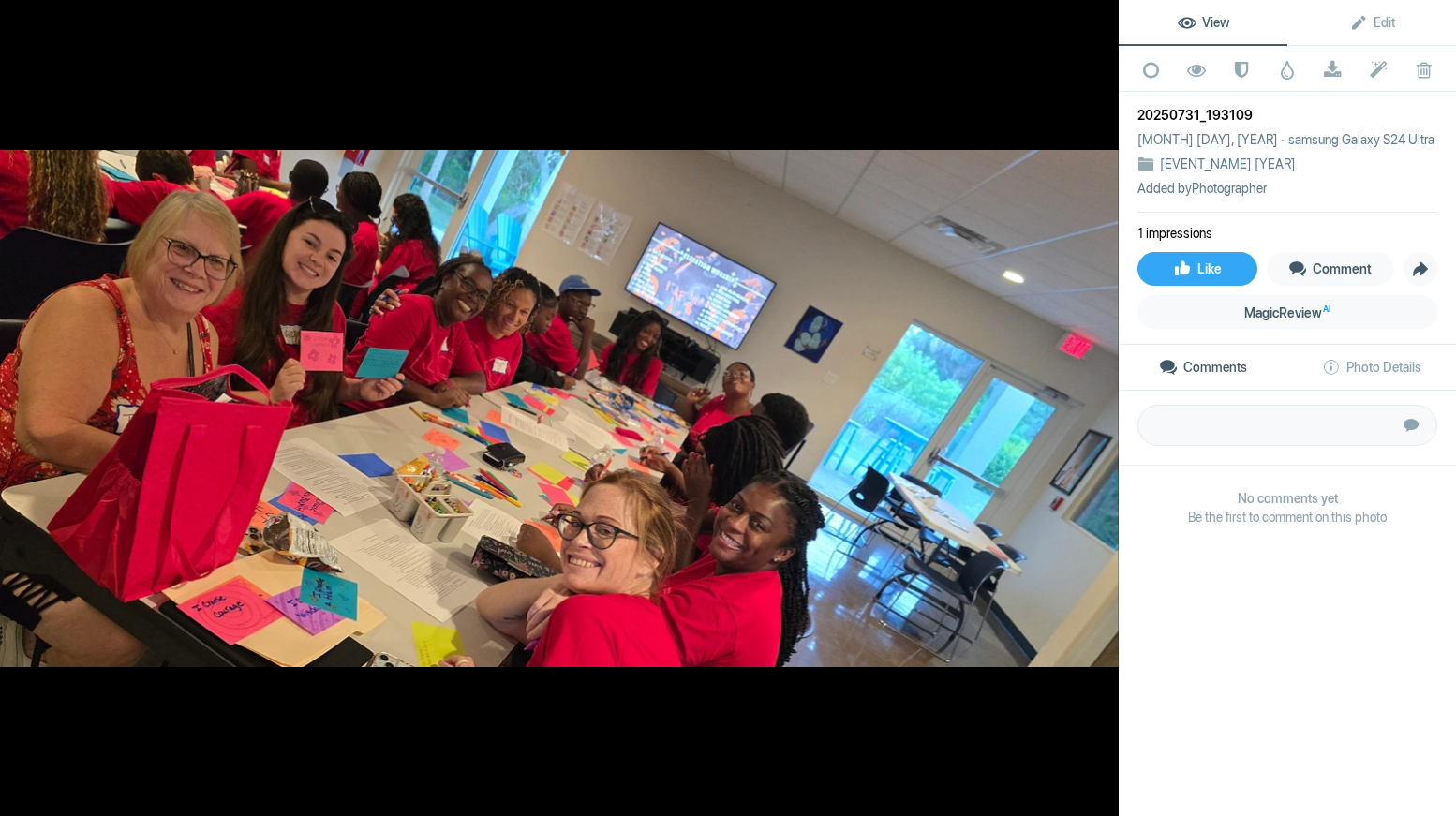 click 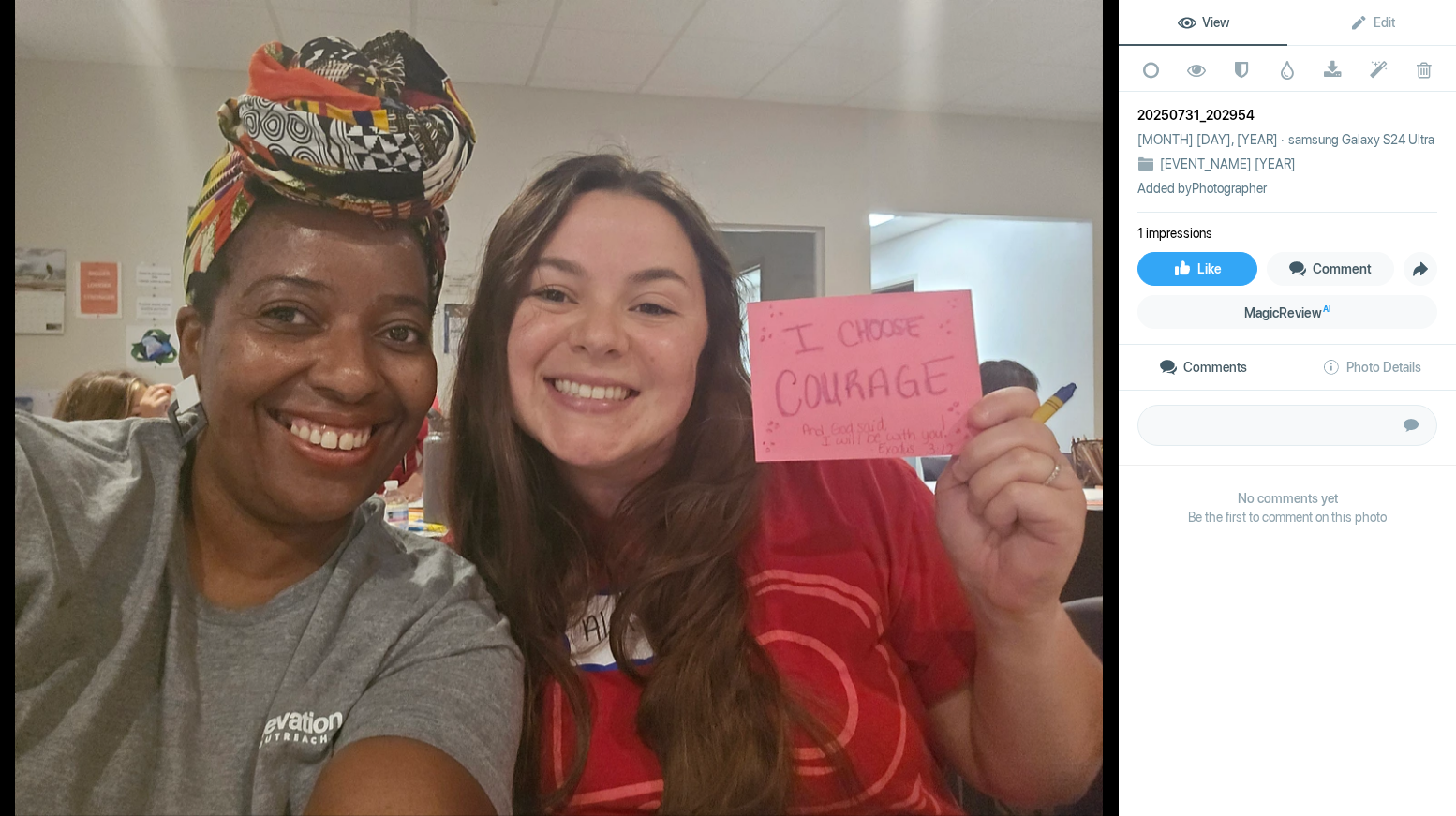 click 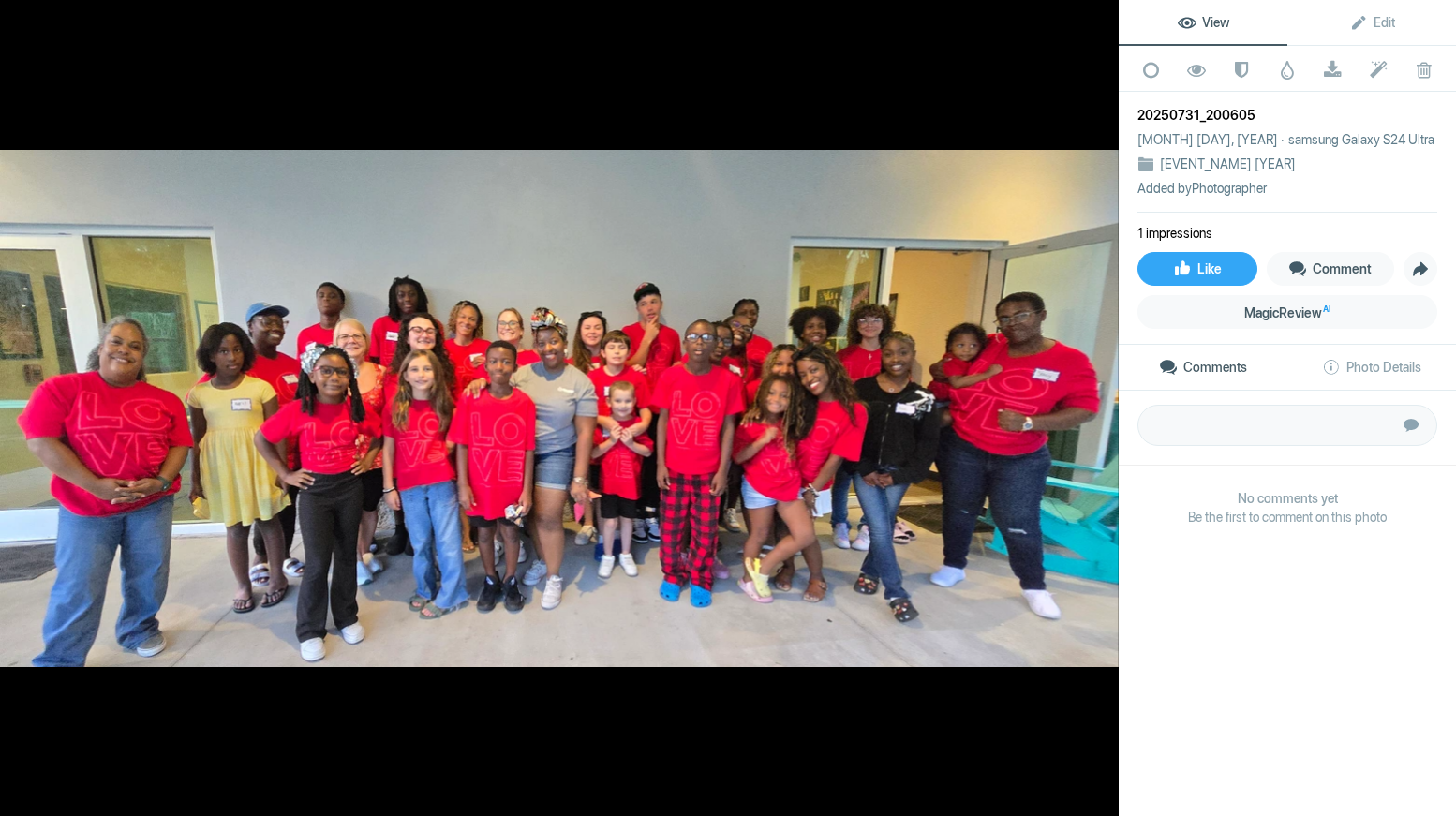 click 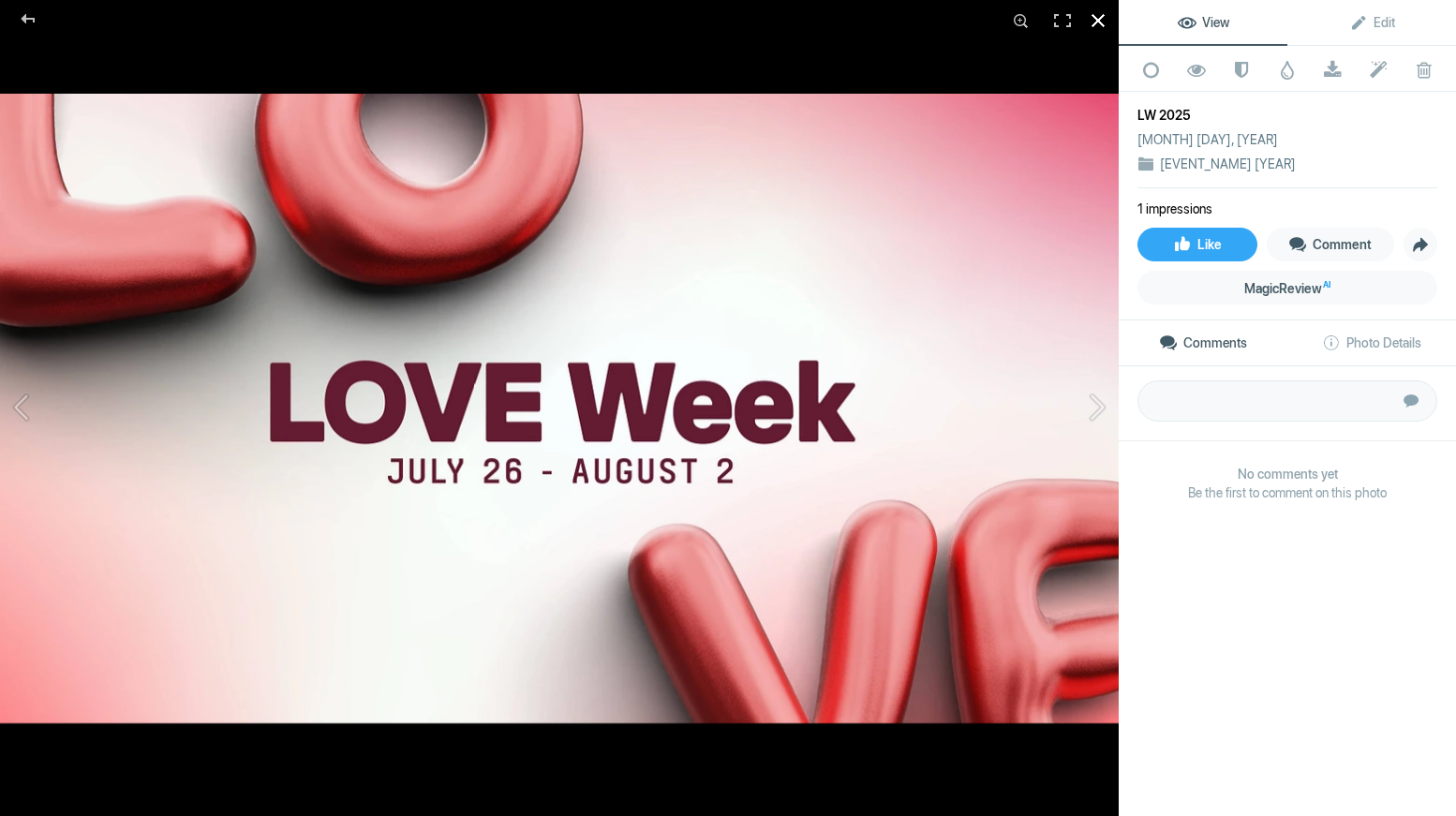 click 